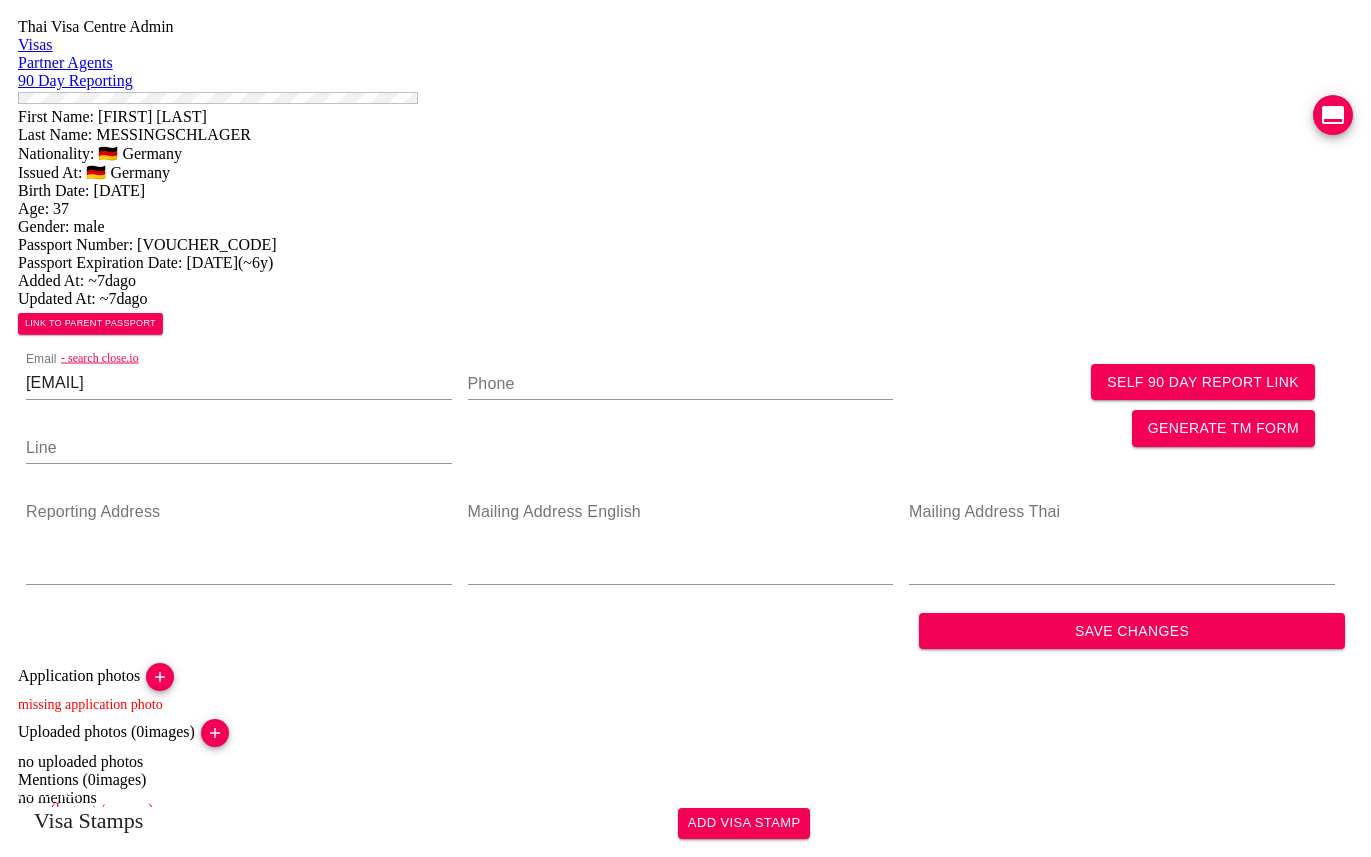 scroll, scrollTop: 0, scrollLeft: 0, axis: both 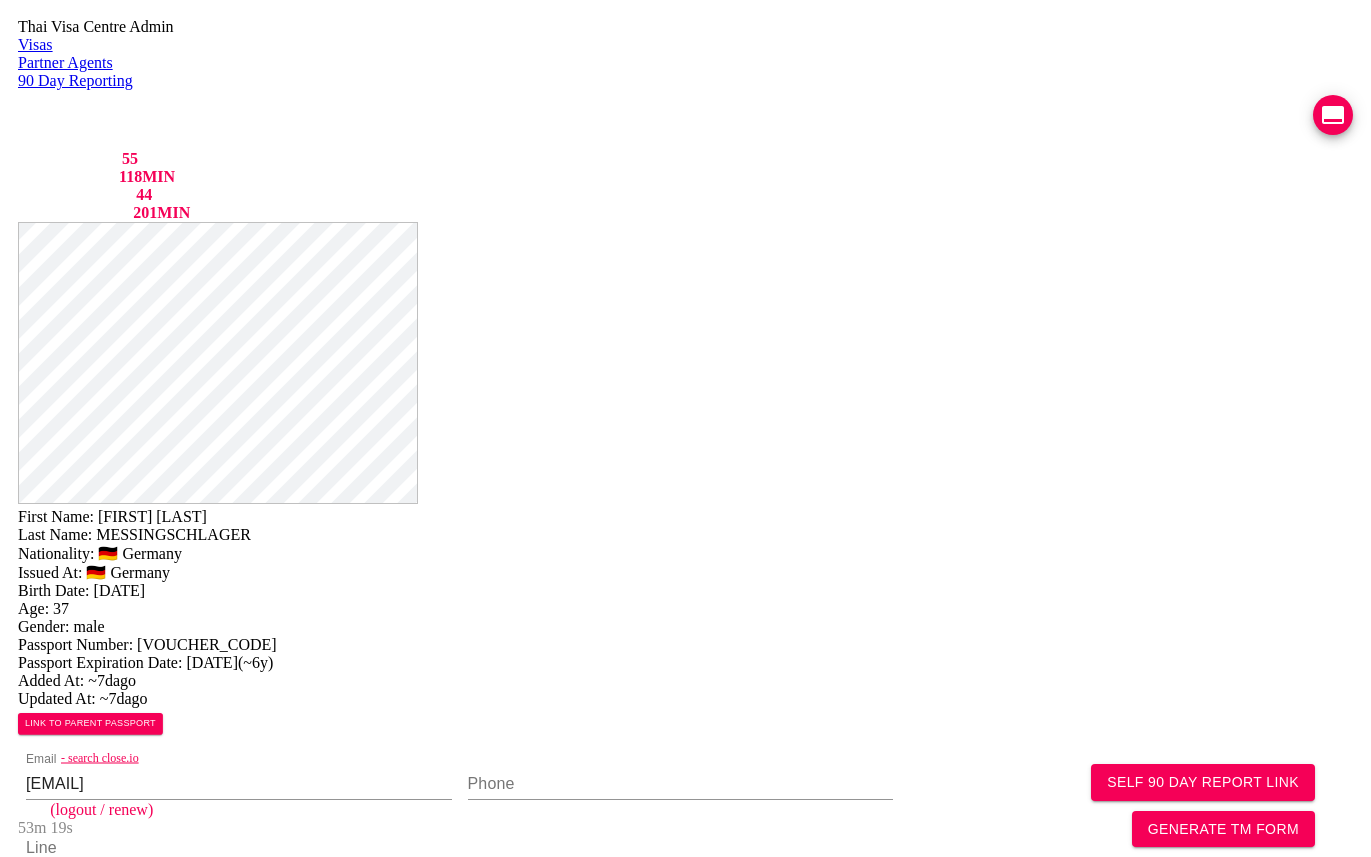 click at bounding box center [46, 1388] 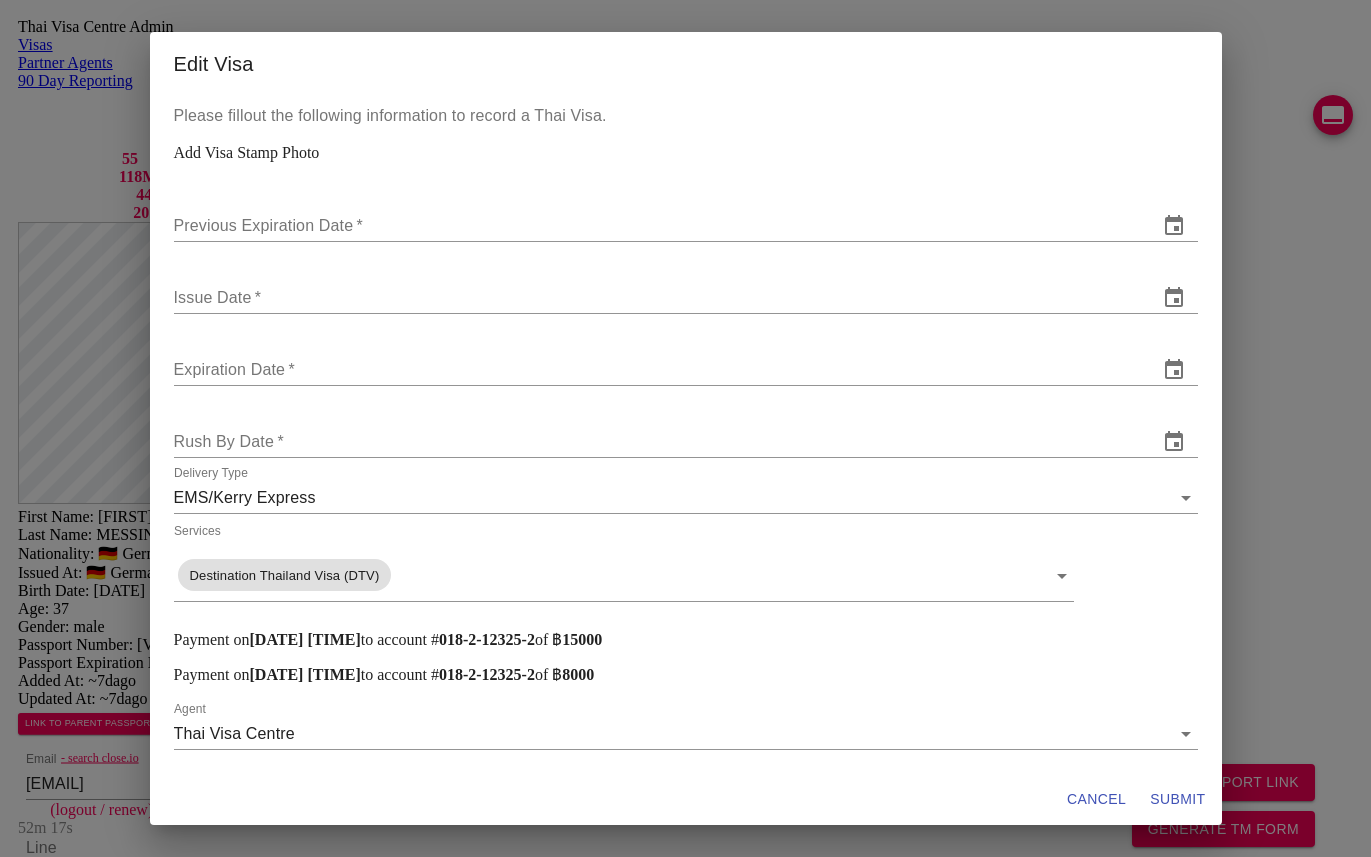 click on "Edit Visa Please fillout the following information to record a Thai Visa. Add Visa Stamp Photo Previous Expiration Date    * Issue Date    * Expiration Date    * Rush By Date    * Delivery Type EMS/Kerry Express EMS/Kerry Express Services Destination Thailand Visa (DTV) Destination Thailand Visa (DTV) Payment on  05/07/2025 16:43:41  to account # 018-2-12325-2  of ฿ 15000 Payment on  30/06/2025 17:03:08  to account # 018-2-12325-2  of ฿ 8000 Agent Thai Visa Centre   none Voucher Code Notes CANCEL SUBMIT" at bounding box center [685, 428] 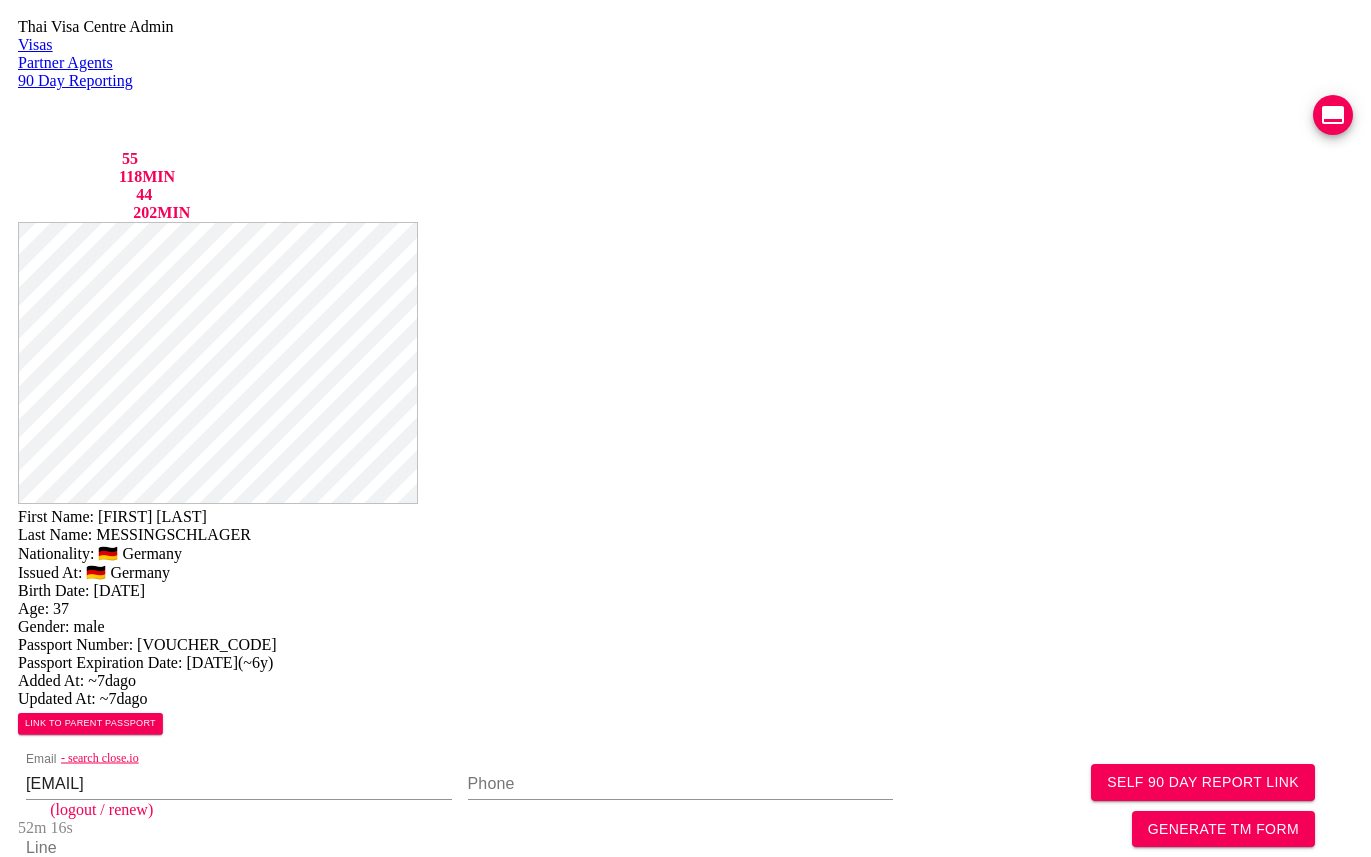 click at bounding box center [239, 940] 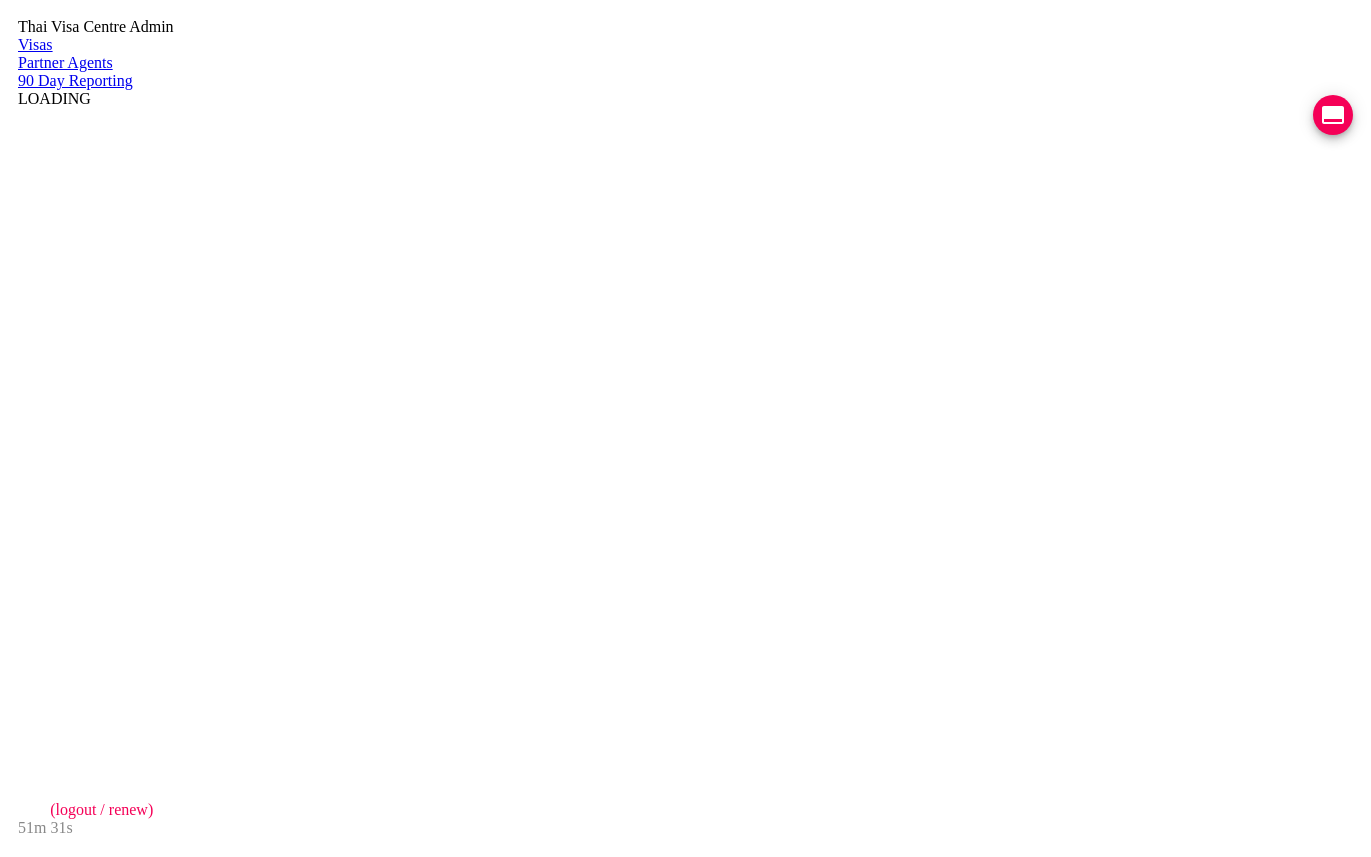 scroll, scrollTop: 0, scrollLeft: 0, axis: both 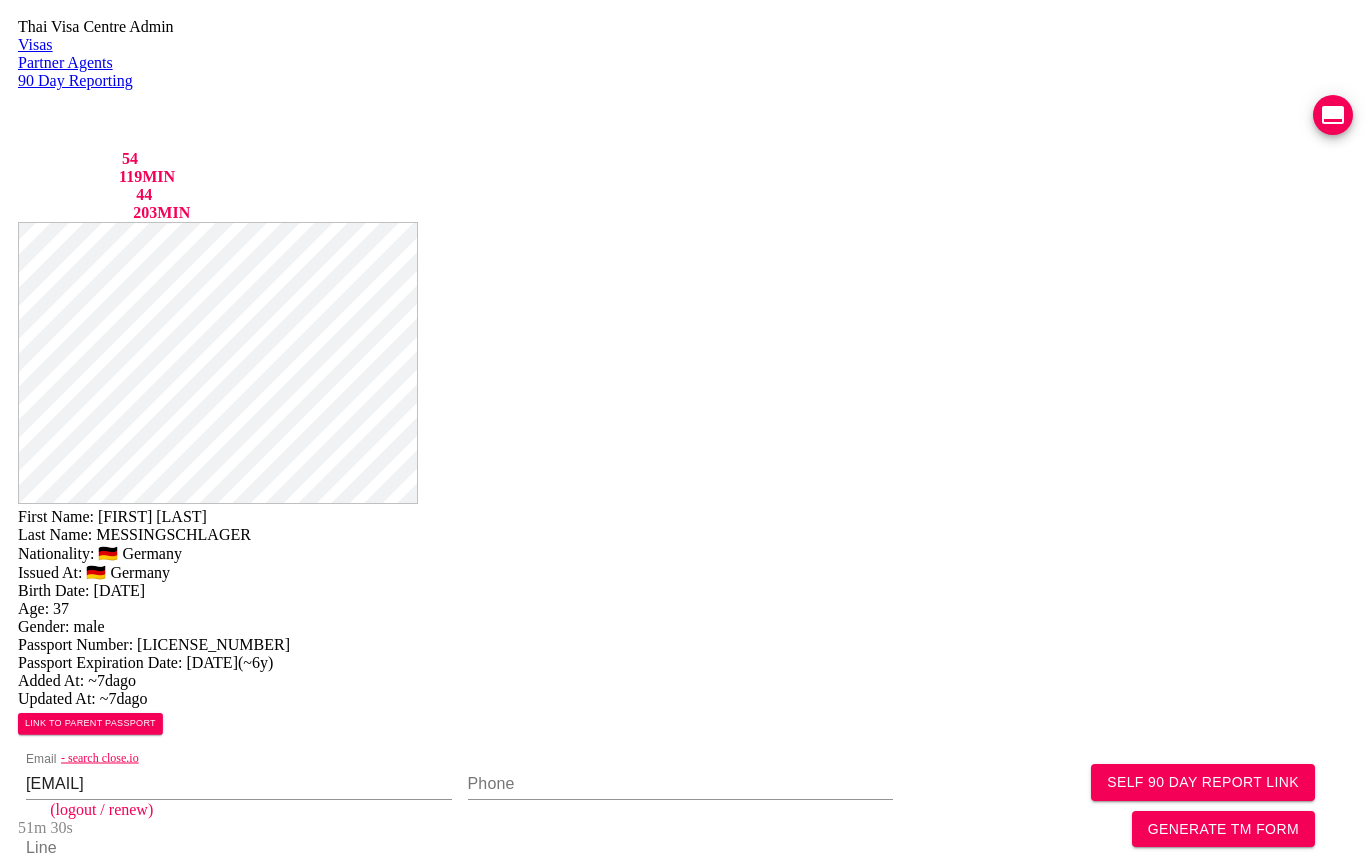 click on "- search close.io Email don.messingschlager@gmail.com Phone Line Reporting Address Mailing Address English Mailing Address Thai Save Changes" at bounding box center [685, 901] 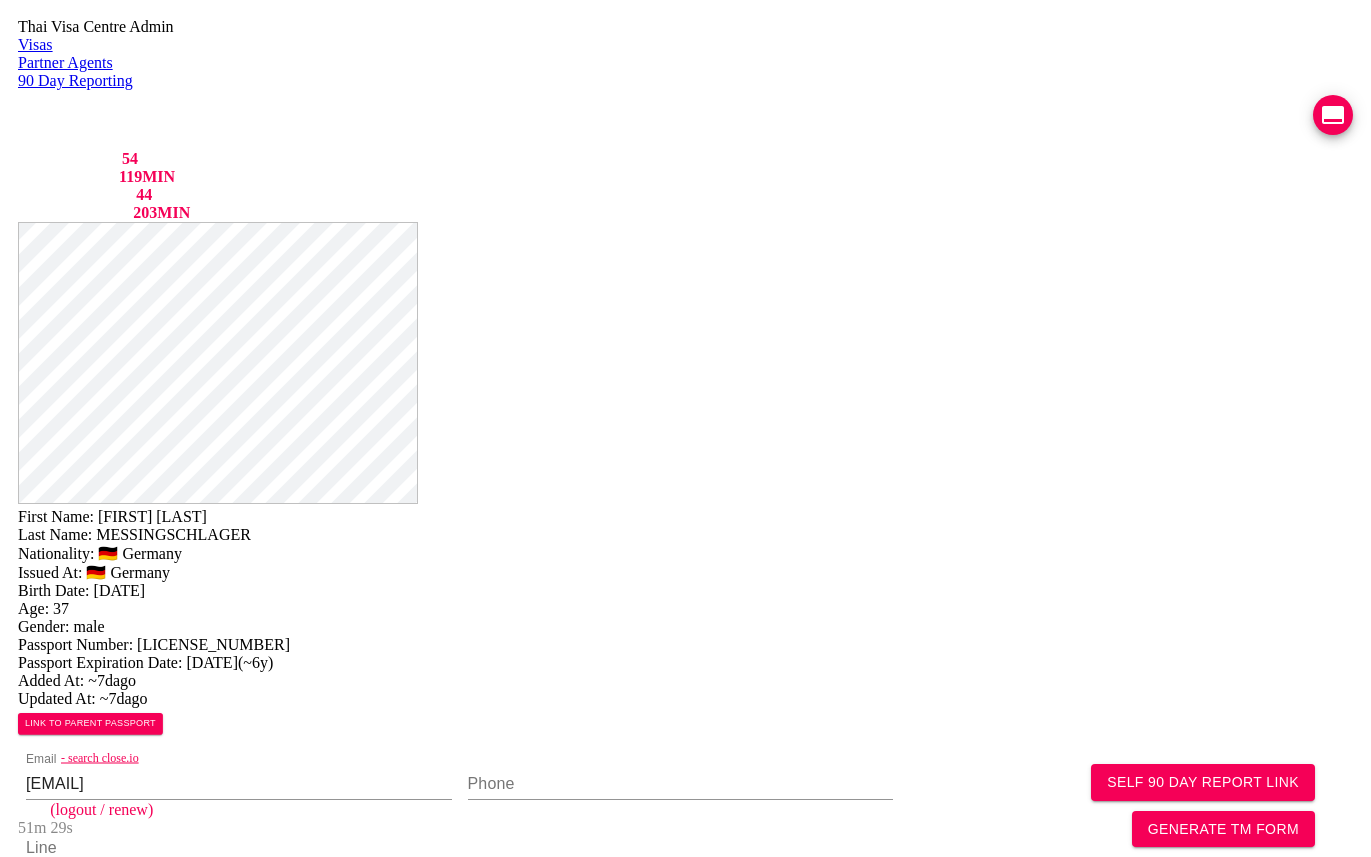 click on "- search close.io" at bounding box center (279, 758) 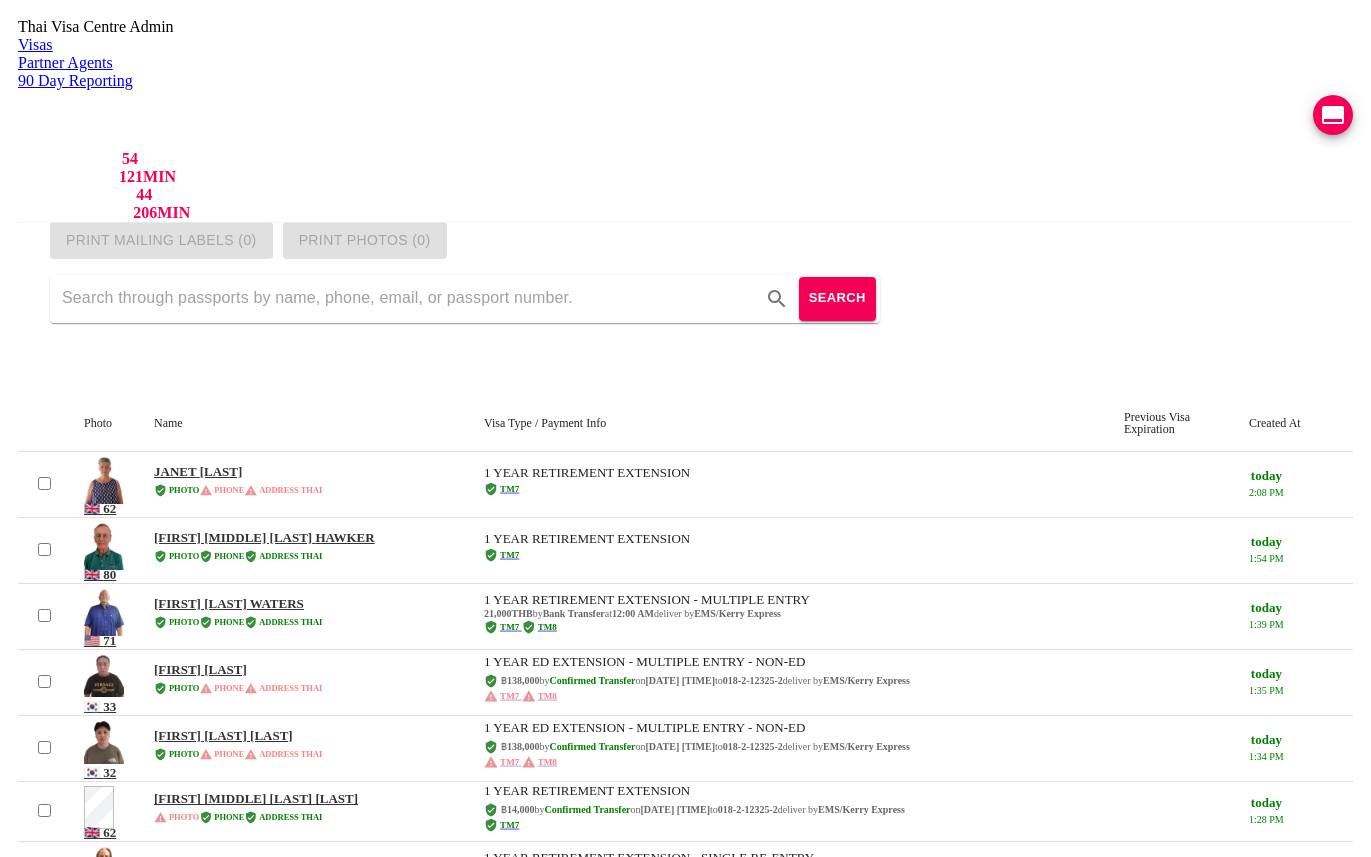 scroll, scrollTop: 0, scrollLeft: 0, axis: both 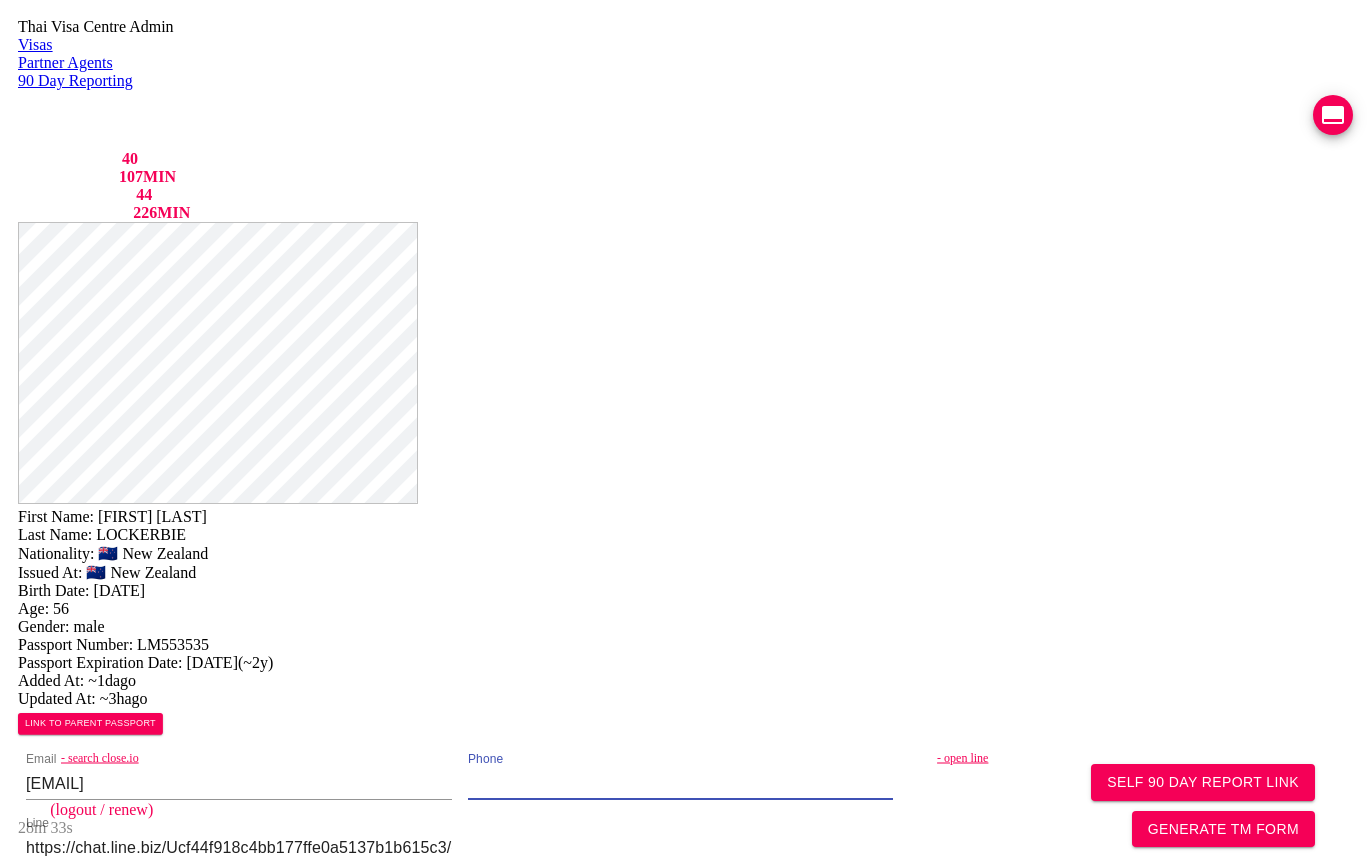 click at bounding box center (681, 784) 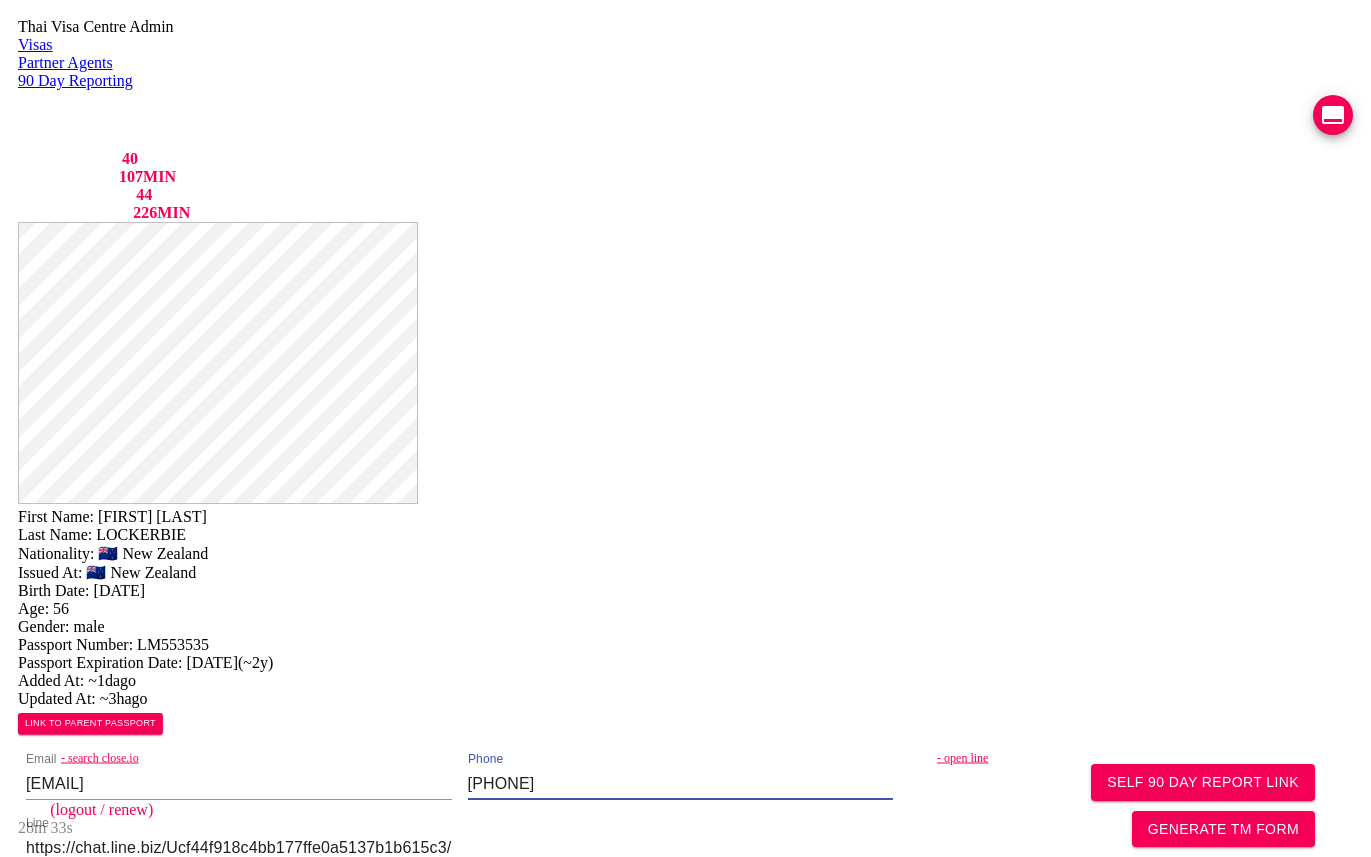 type on "[PHONE]" 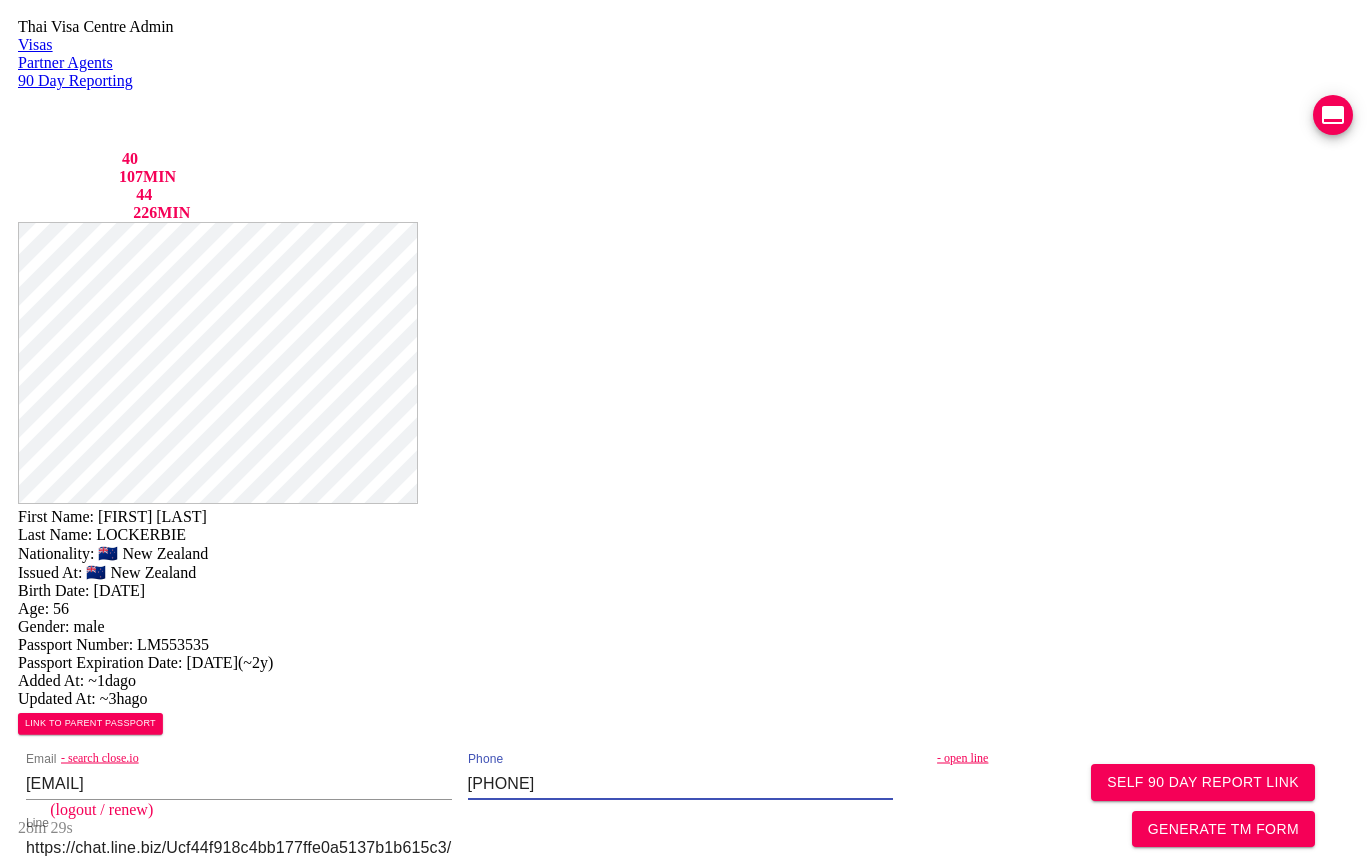 click at bounding box center [239, 940] 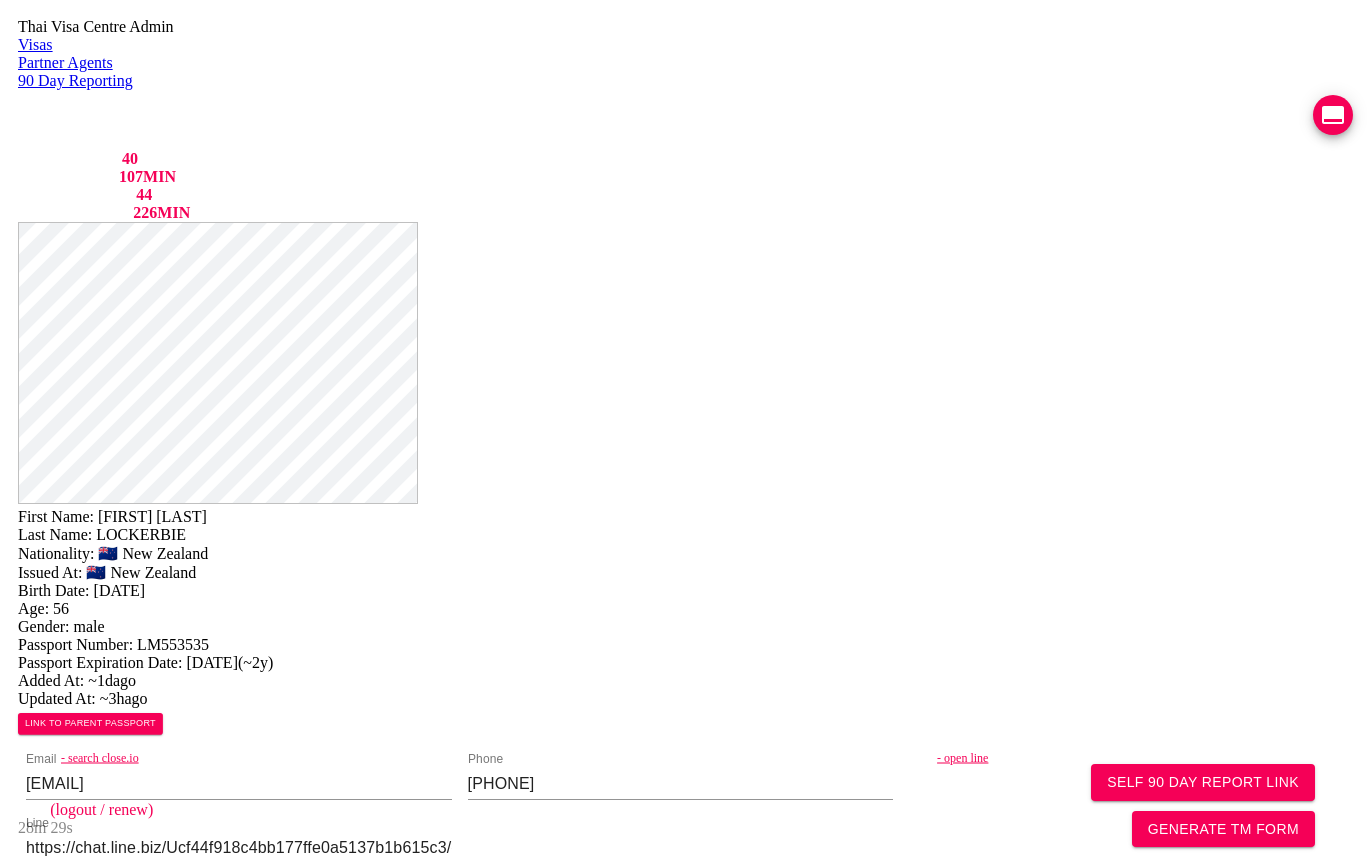 paste on "[STREET] [BUILDING], [ROOM], [CITY], [PROVINCE], [COUNTRY], [POSTAL_CODE]." 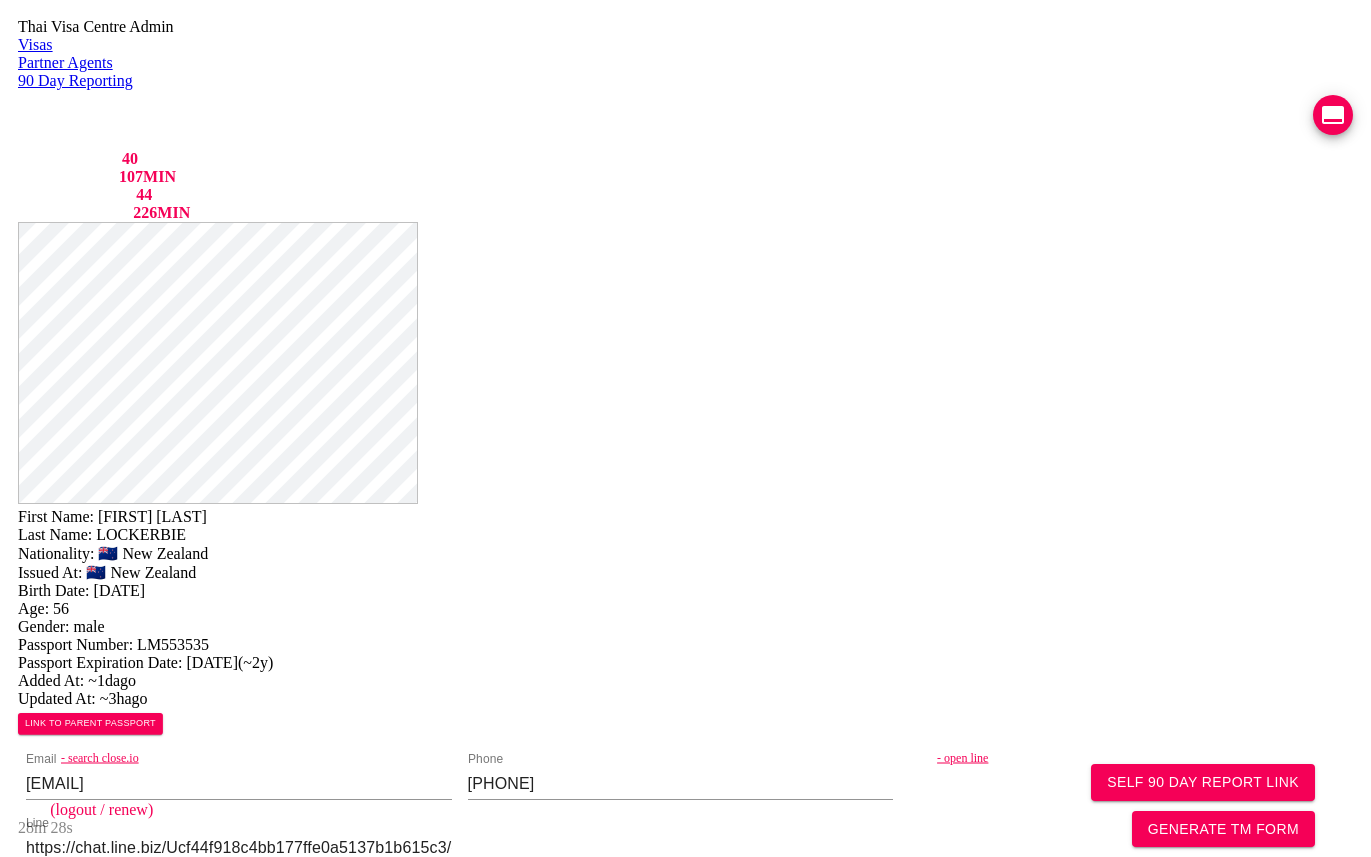 type on "Champs Elysee Condo 314, Moo 3, Ban Mai, Building J, Room 215, Pakkret, Nonthaburi, Thailand, 11120." 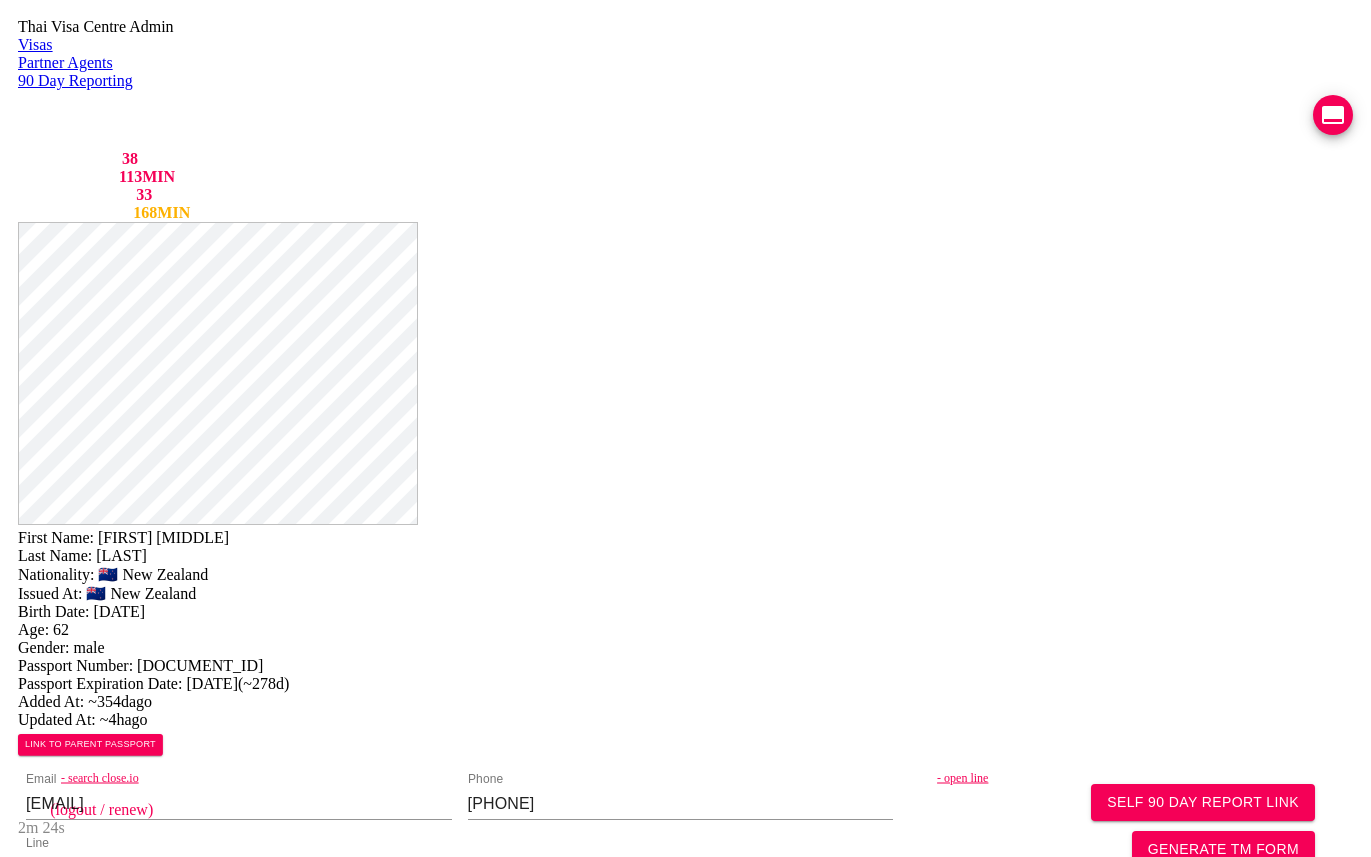 scroll, scrollTop: 0, scrollLeft: 0, axis: both 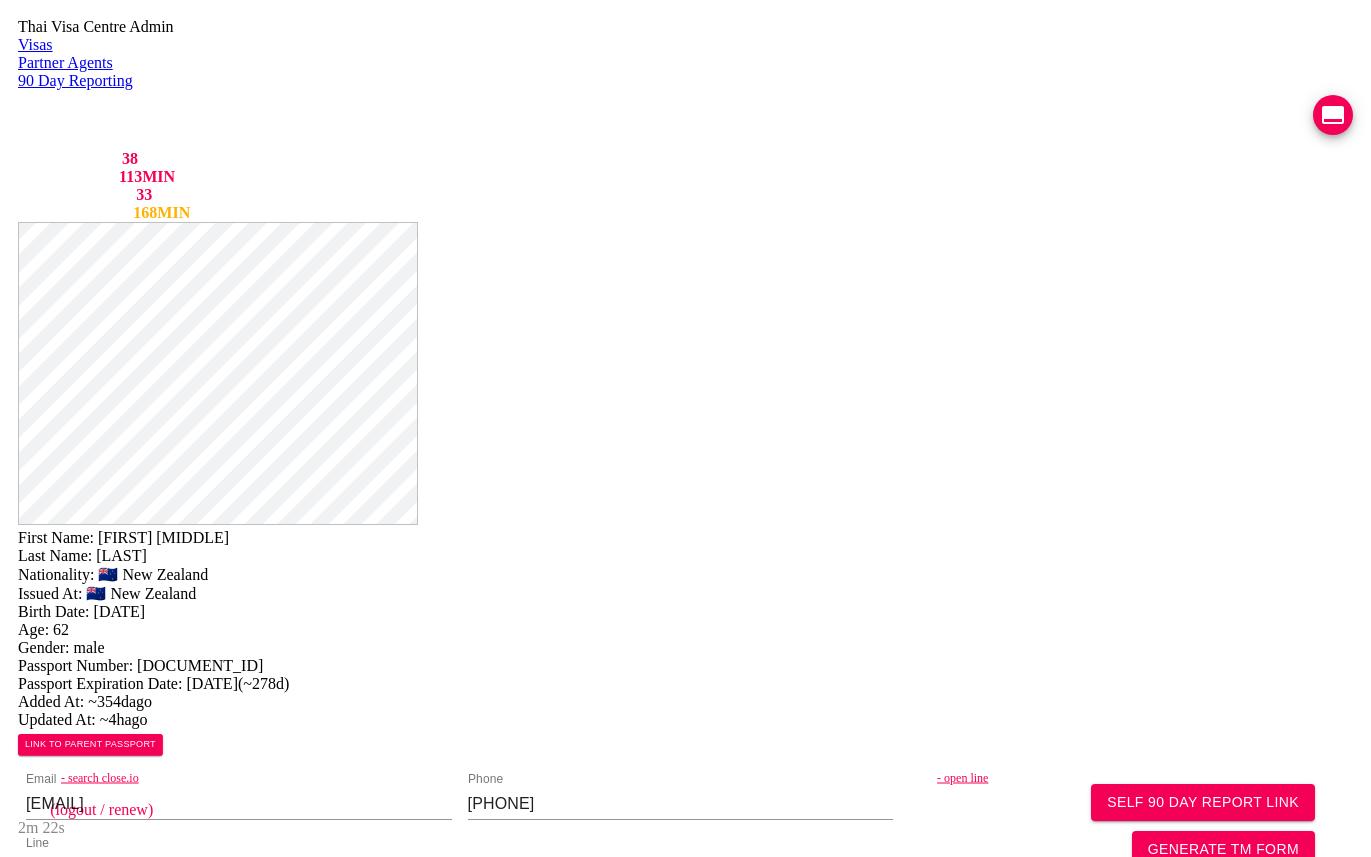 click on "( [NUMBER] ) PASSPORT READY FOR RETURN VIEW TIMELINE created [DATE] issued [DATE] expires [DATE]" at bounding box center (153, 1632) 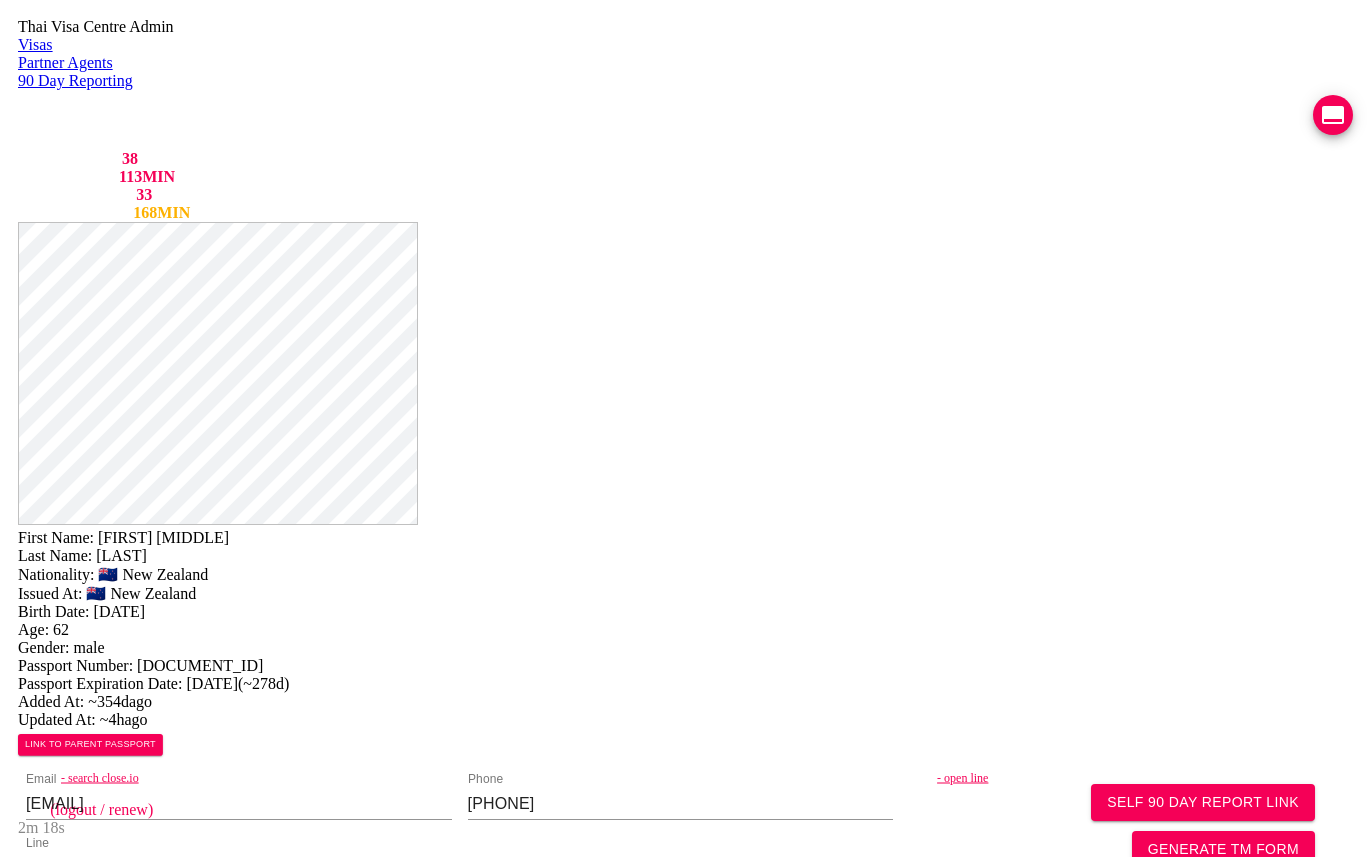 scroll, scrollTop: 33, scrollLeft: 0, axis: vertical 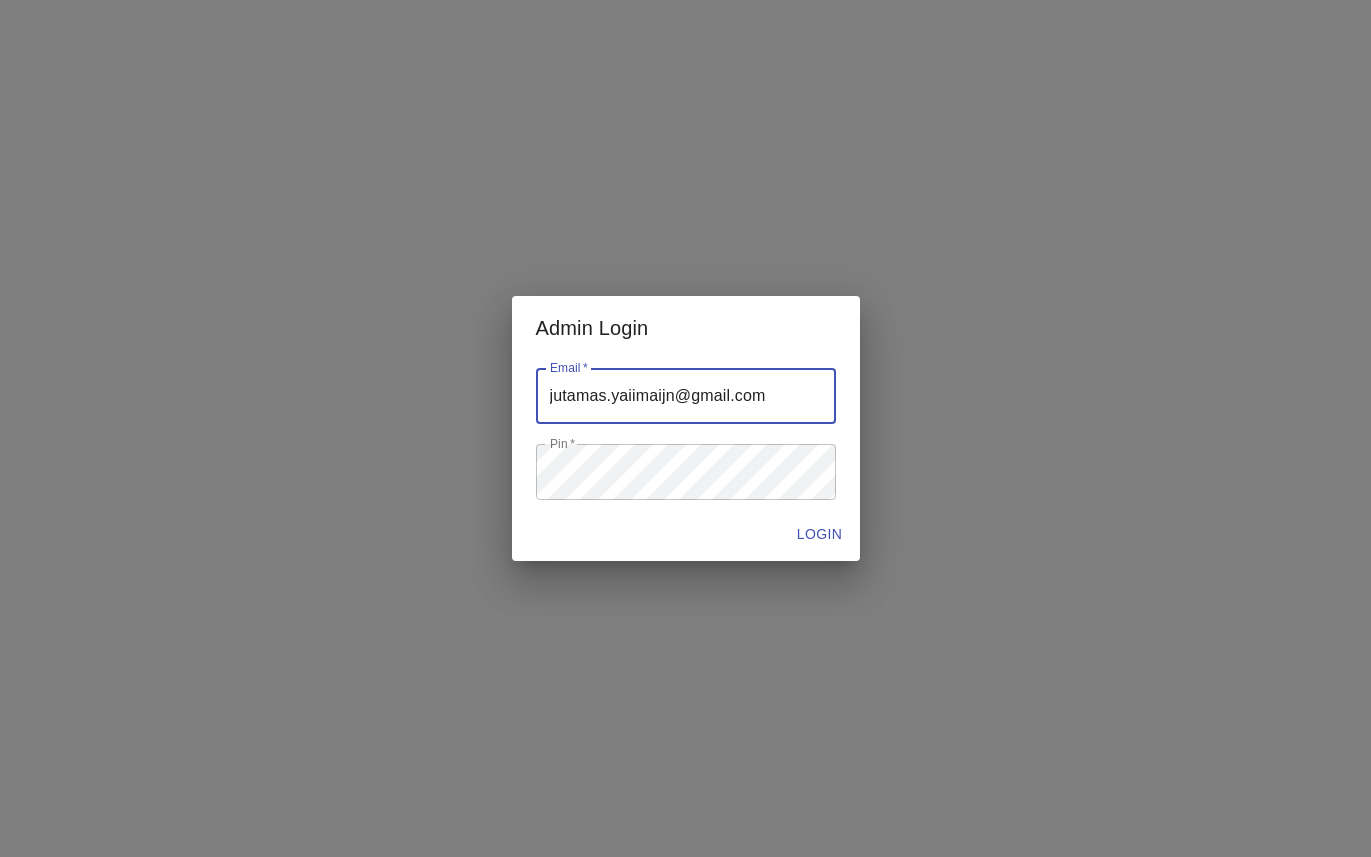 click at bounding box center (686, 396) 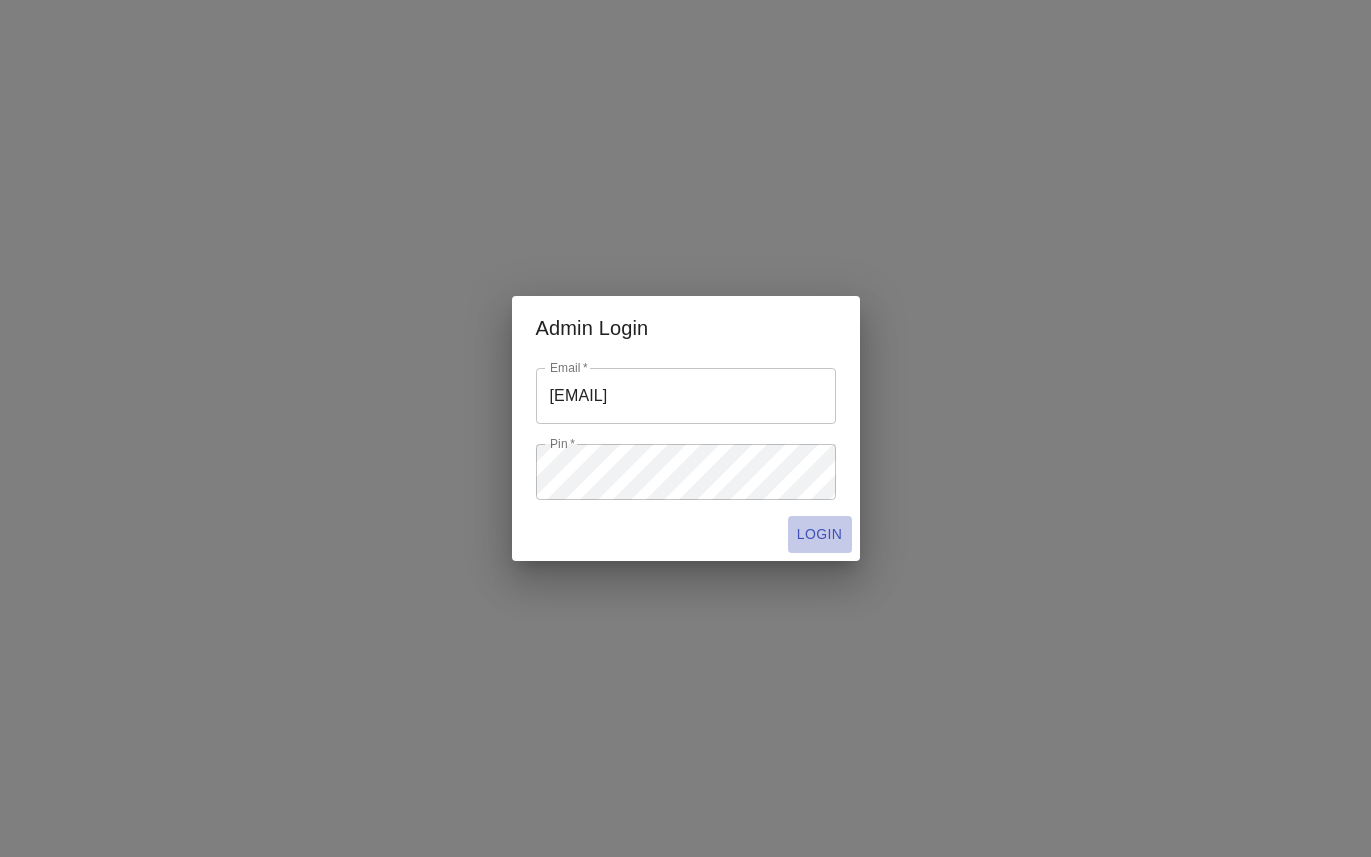 click on "LOGIN" at bounding box center (820, 534) 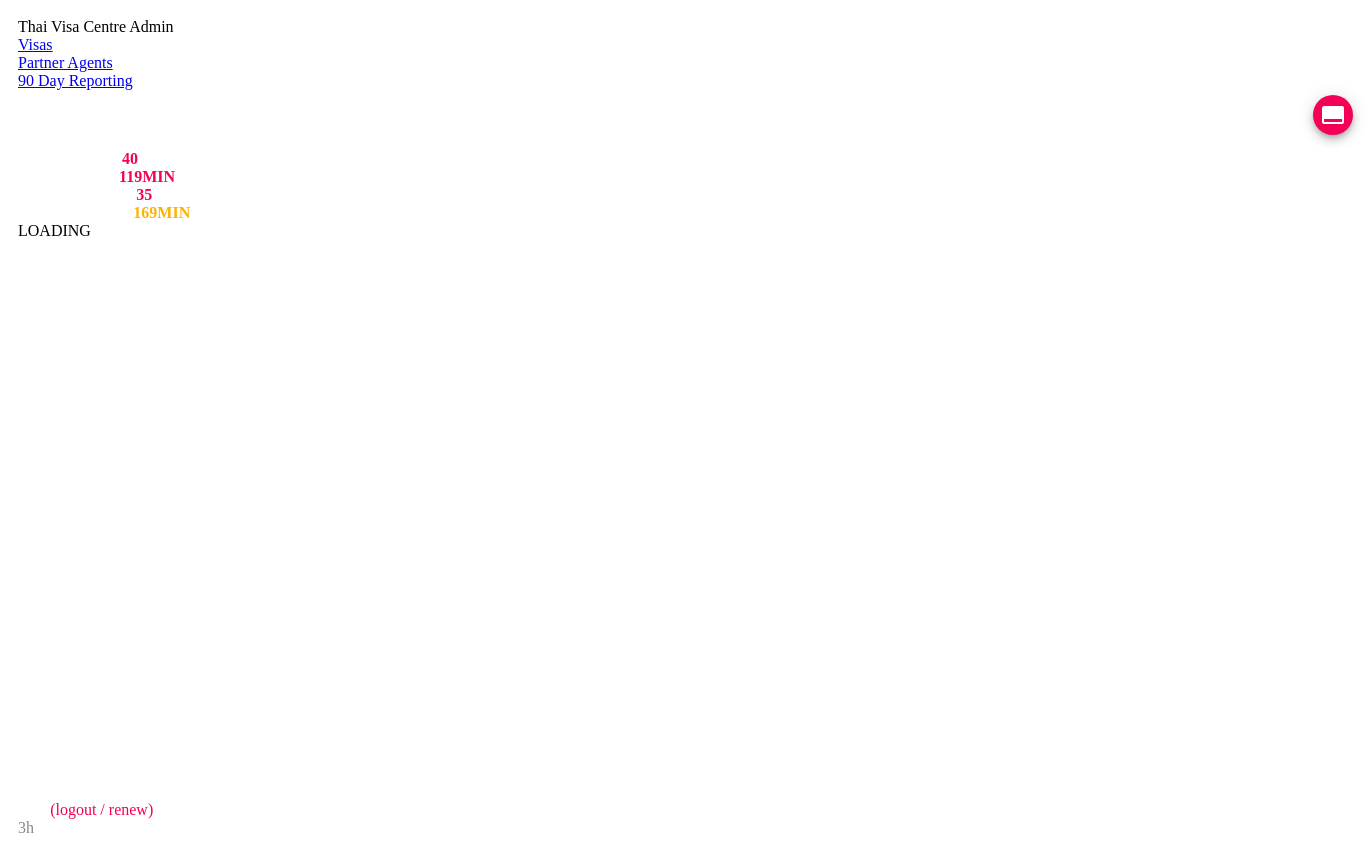 scroll, scrollTop: 0, scrollLeft: 0, axis: both 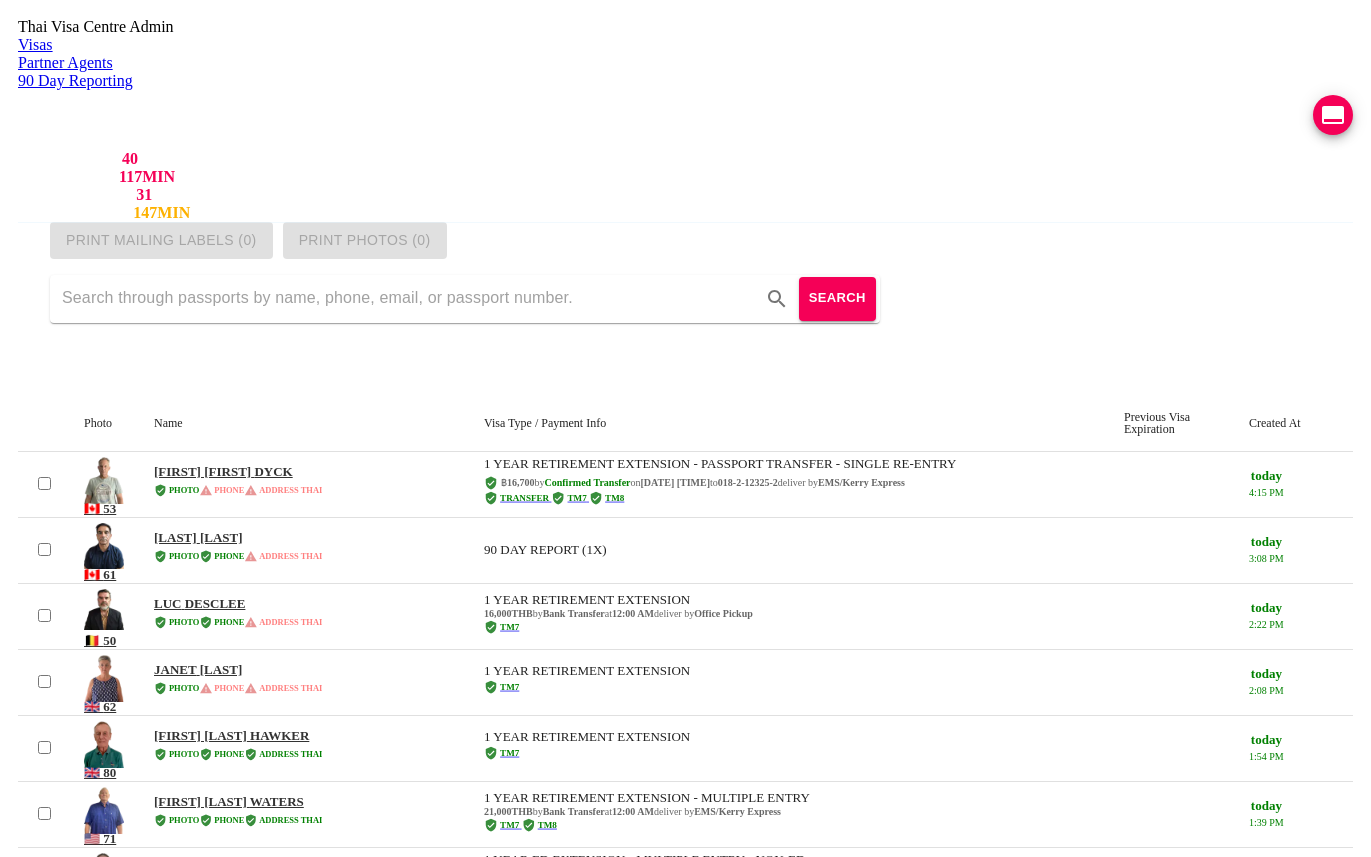click at bounding box center [408, 299] 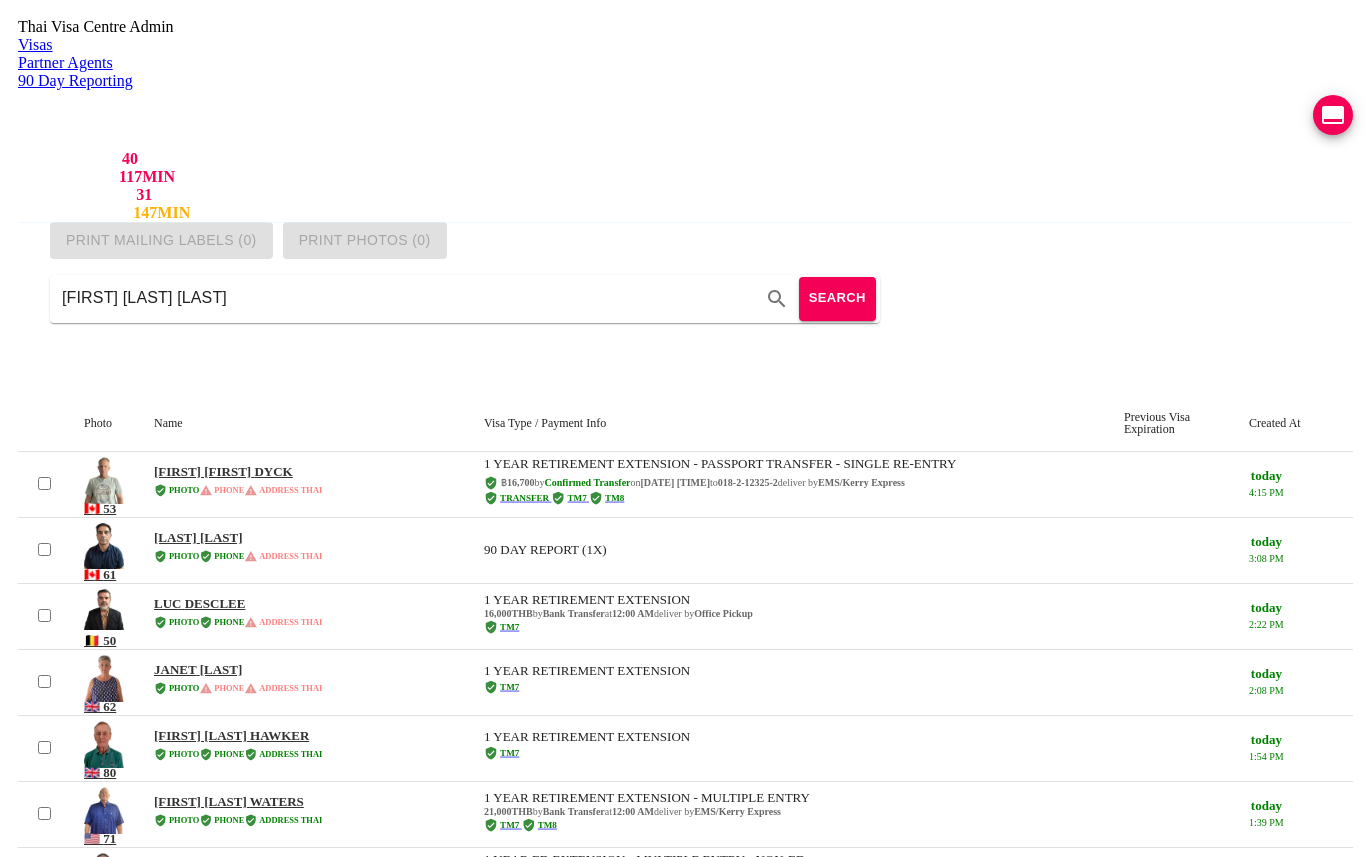 type on "[FIRST] [LAST] [LAST]" 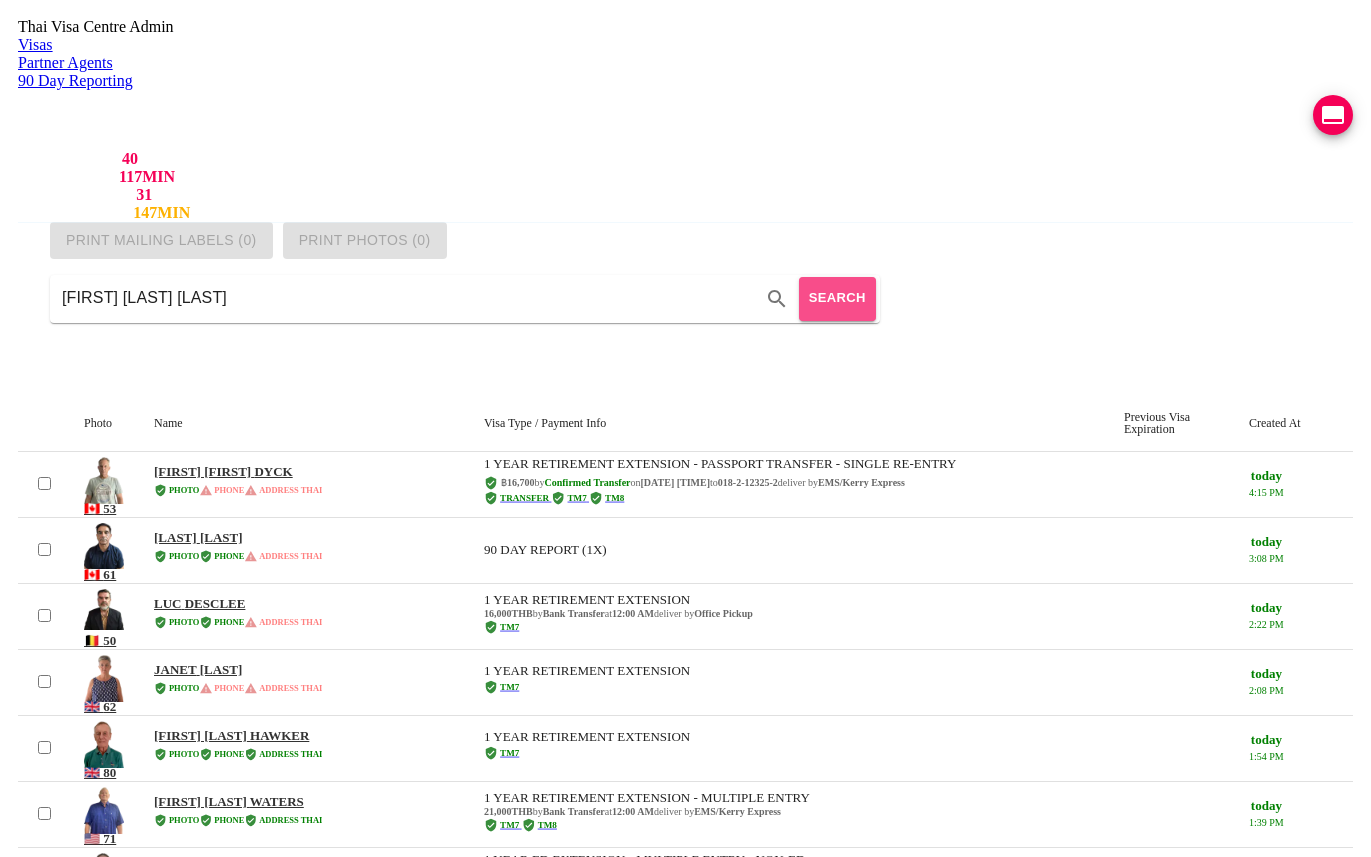 click on "SEARCH" at bounding box center (837, 298) 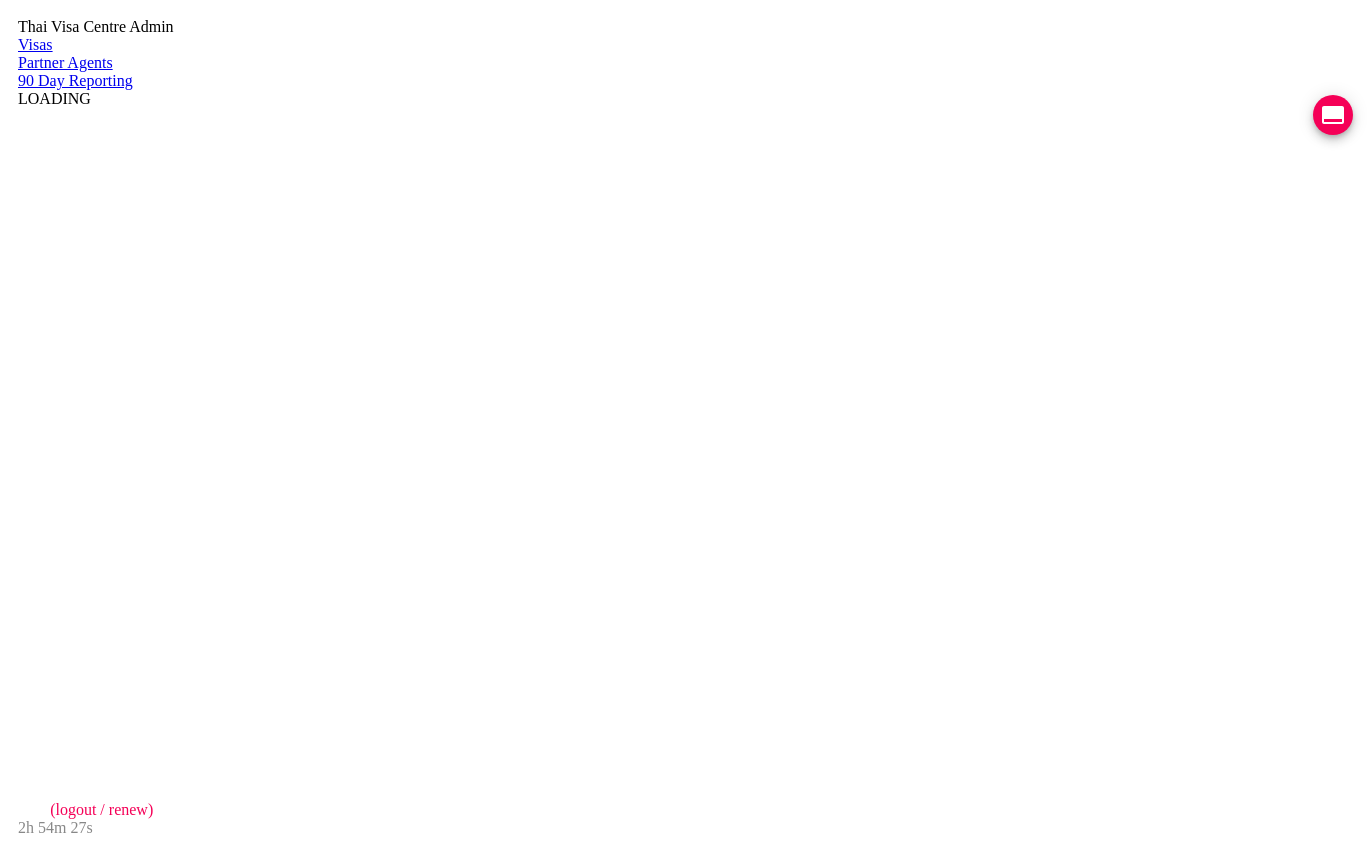 scroll, scrollTop: 0, scrollLeft: 0, axis: both 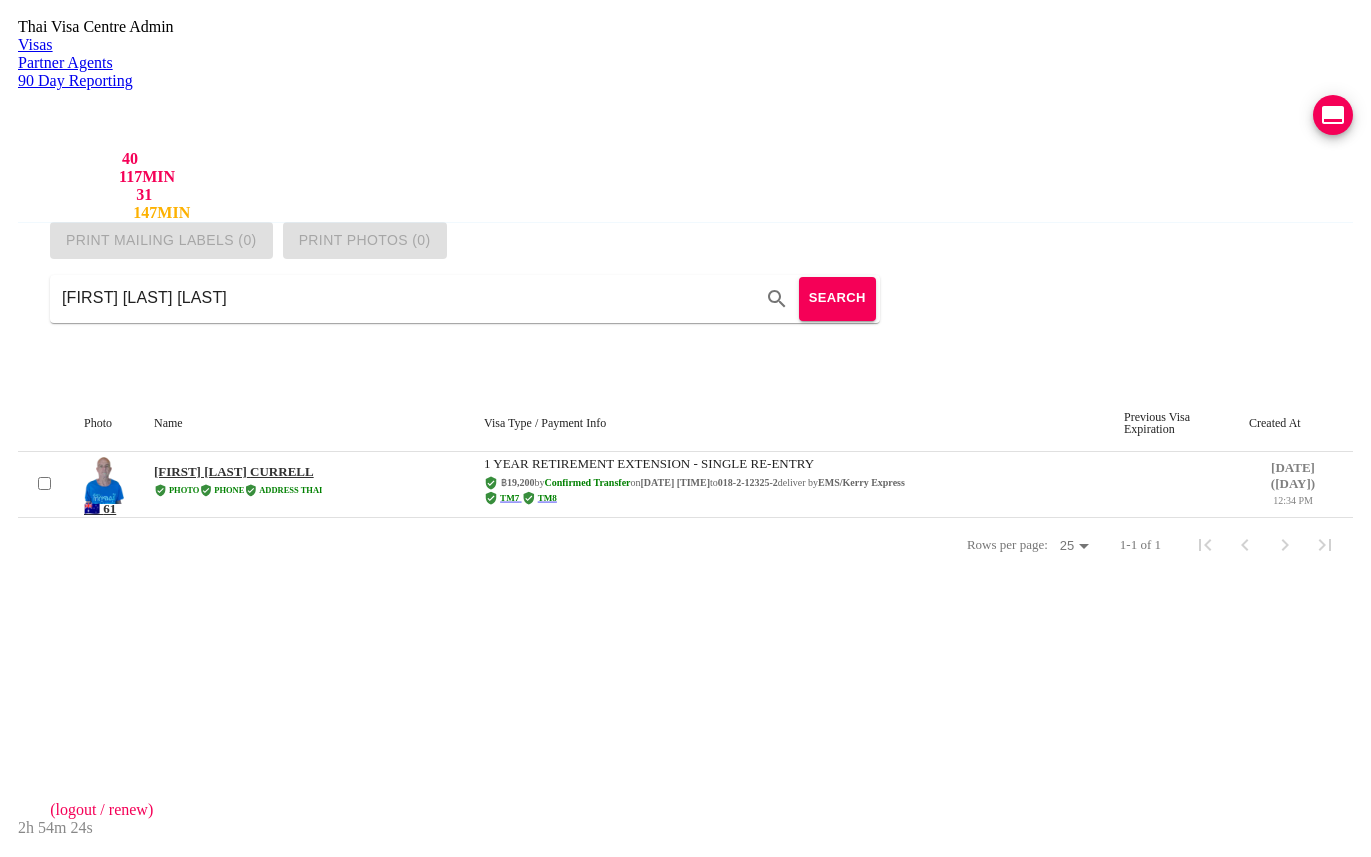 click on "[FIRST] [LAST]   [LAST]" at bounding box center [234, 471] 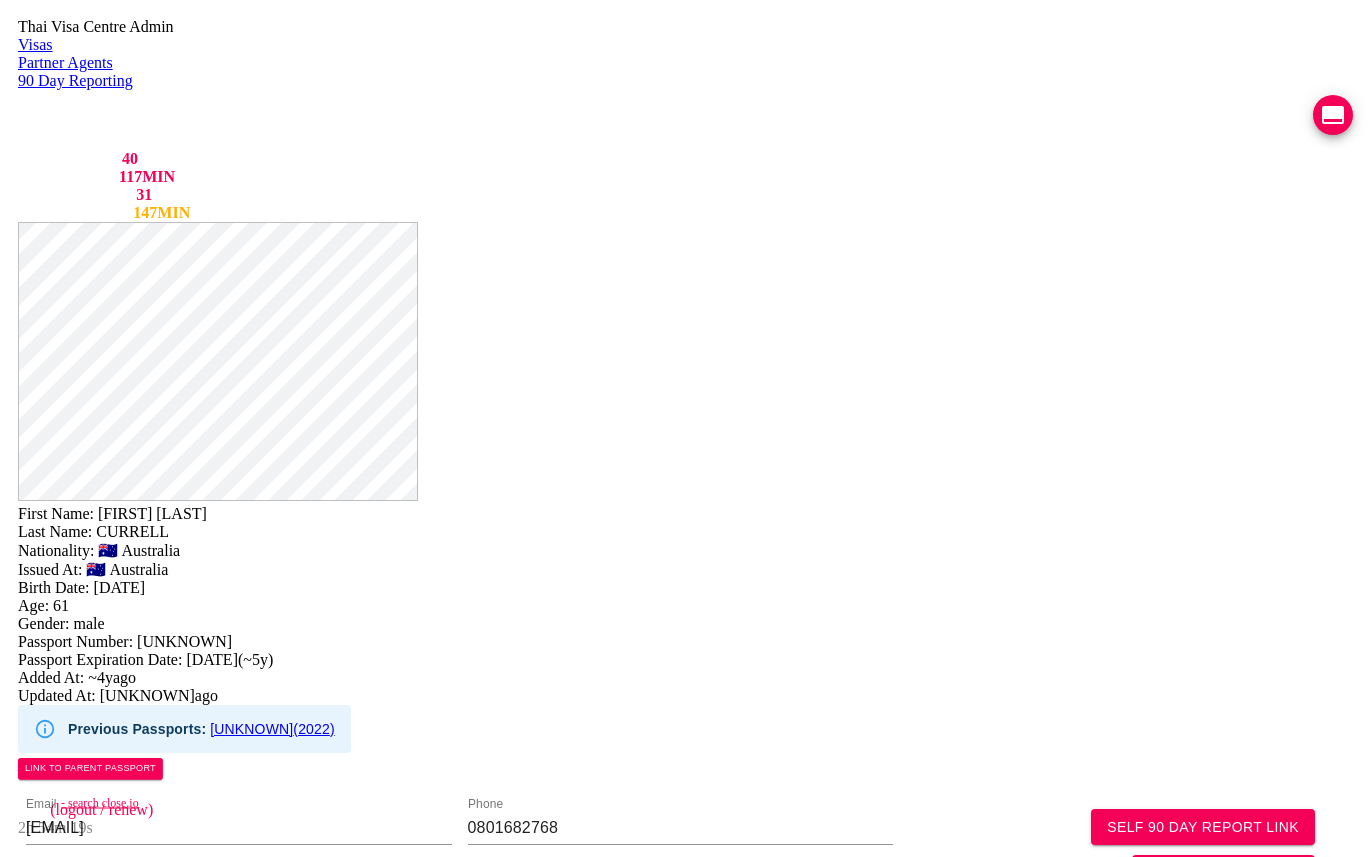 scroll, scrollTop: 1090, scrollLeft: 0, axis: vertical 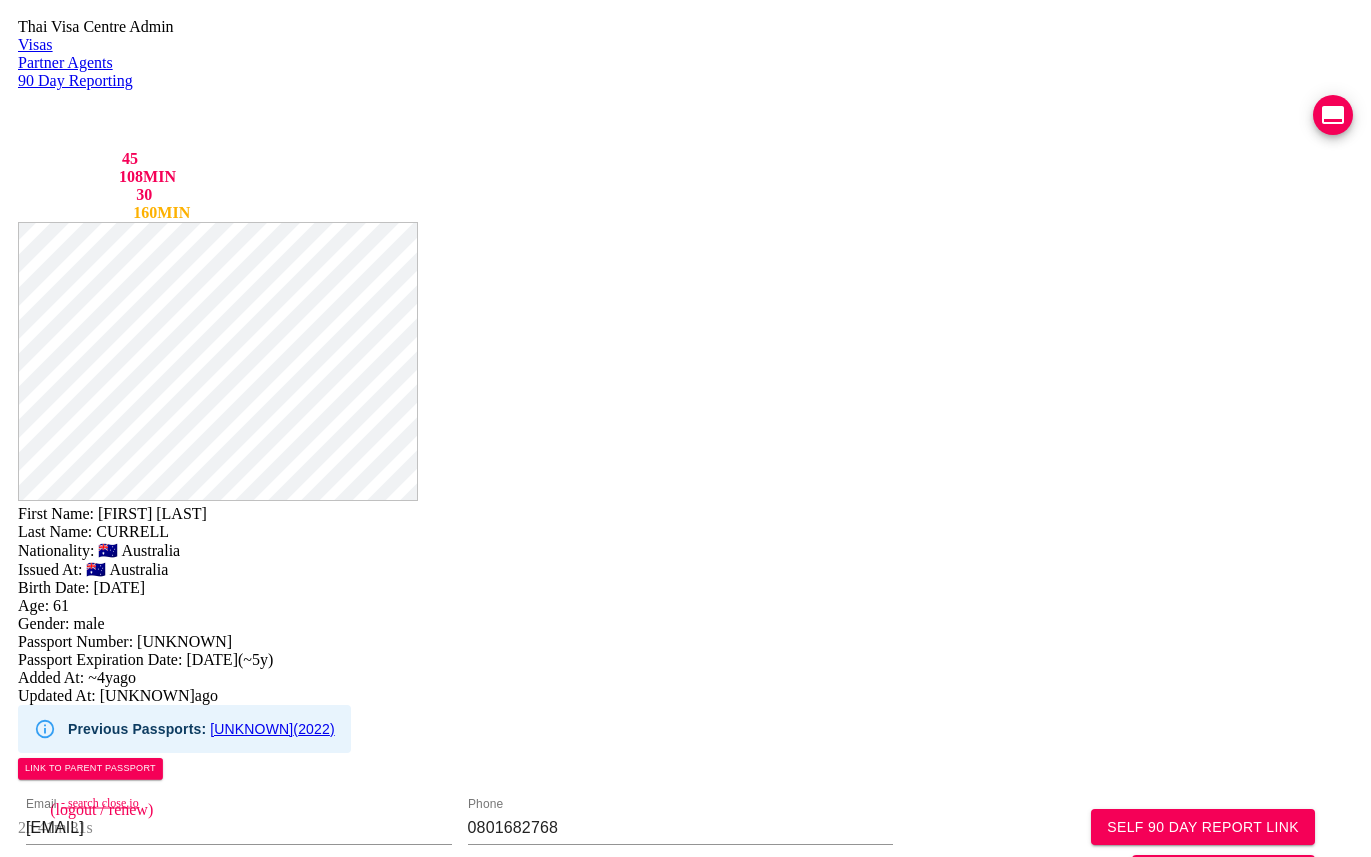 click on "Visas" at bounding box center [685, 45] 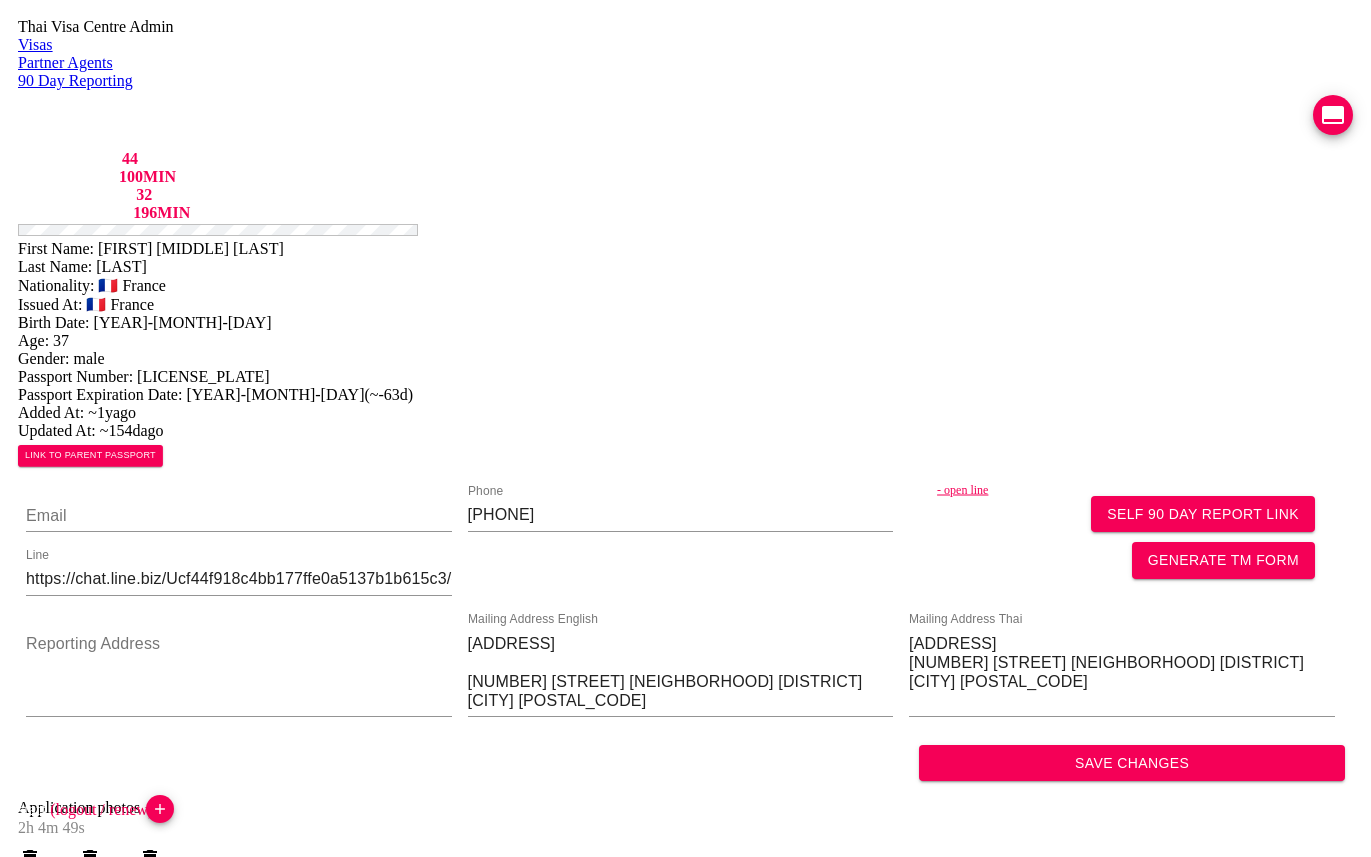 scroll, scrollTop: 0, scrollLeft: 0, axis: both 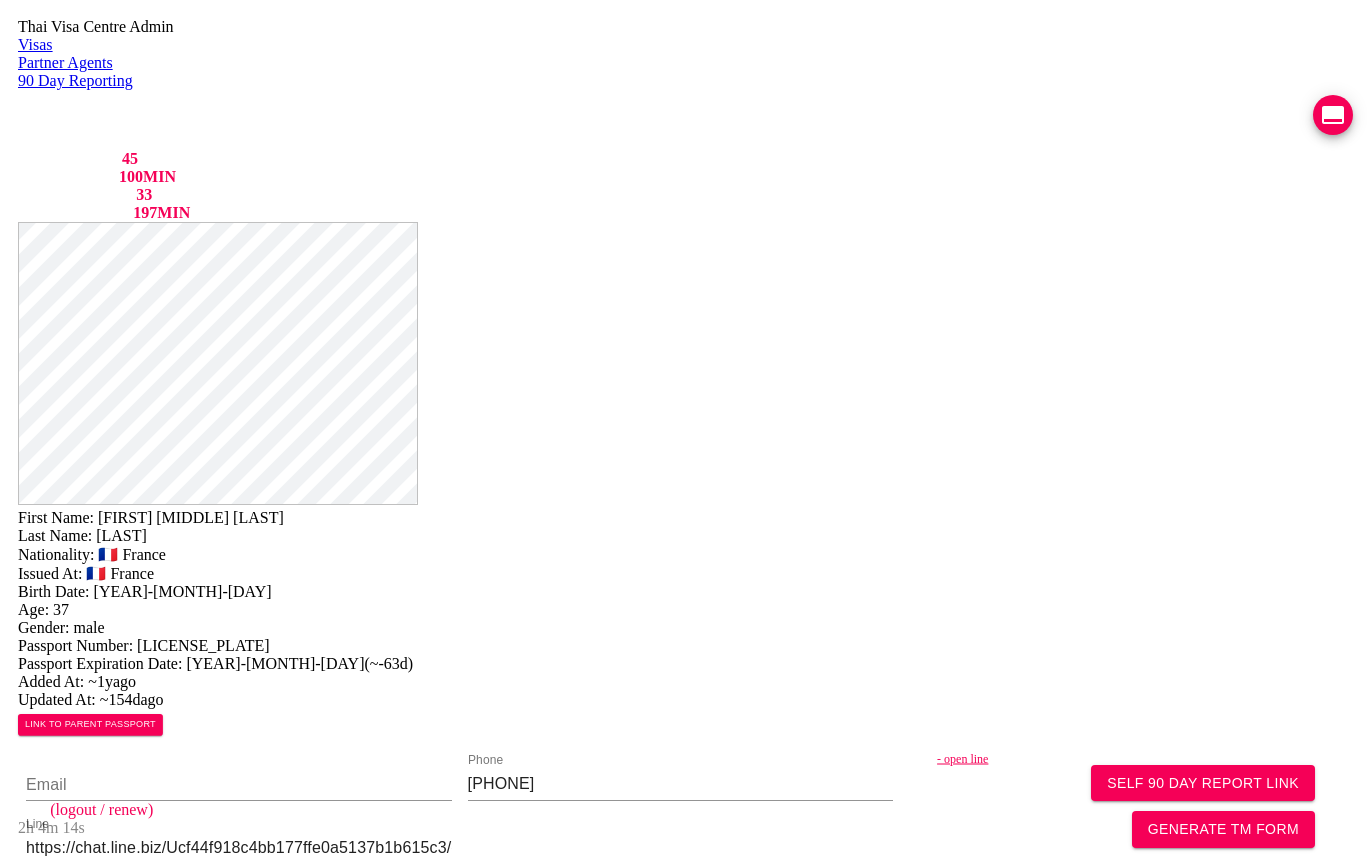 click on "ADD 90 DAY REPORT" at bounding box center (723, 1991) 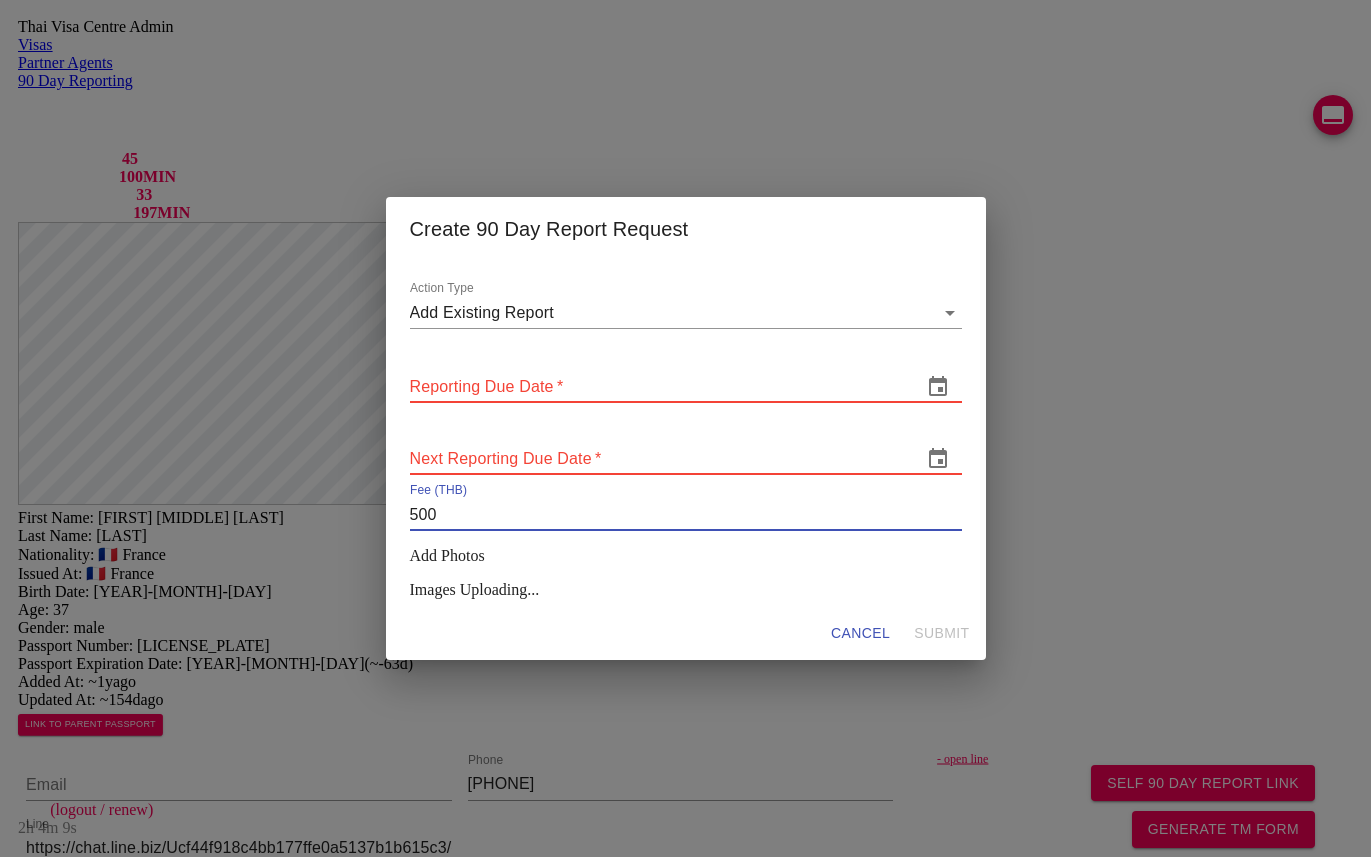 drag, startPoint x: 465, startPoint y: 511, endPoint x: 354, endPoint y: 502, distance: 111.364265 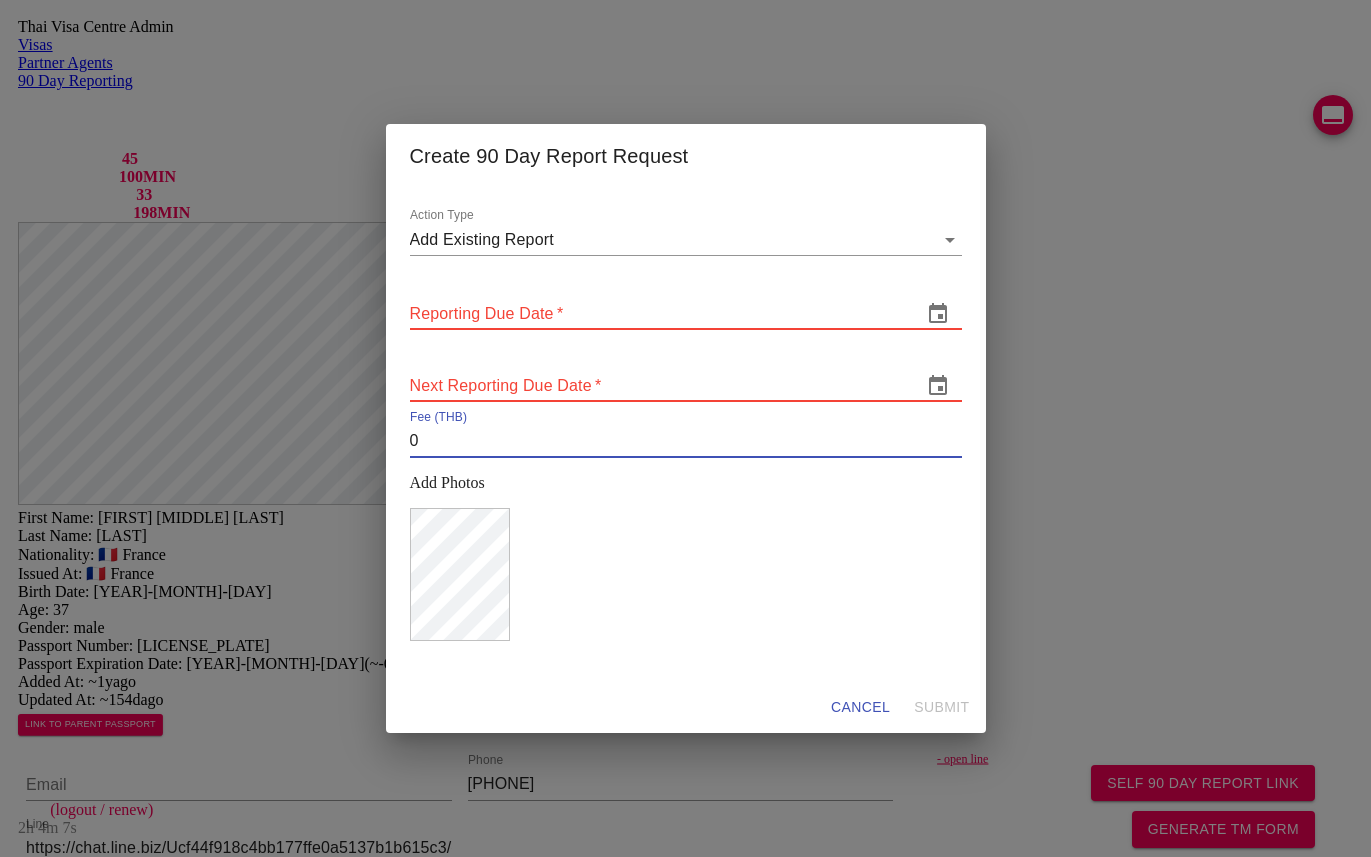 type on "0" 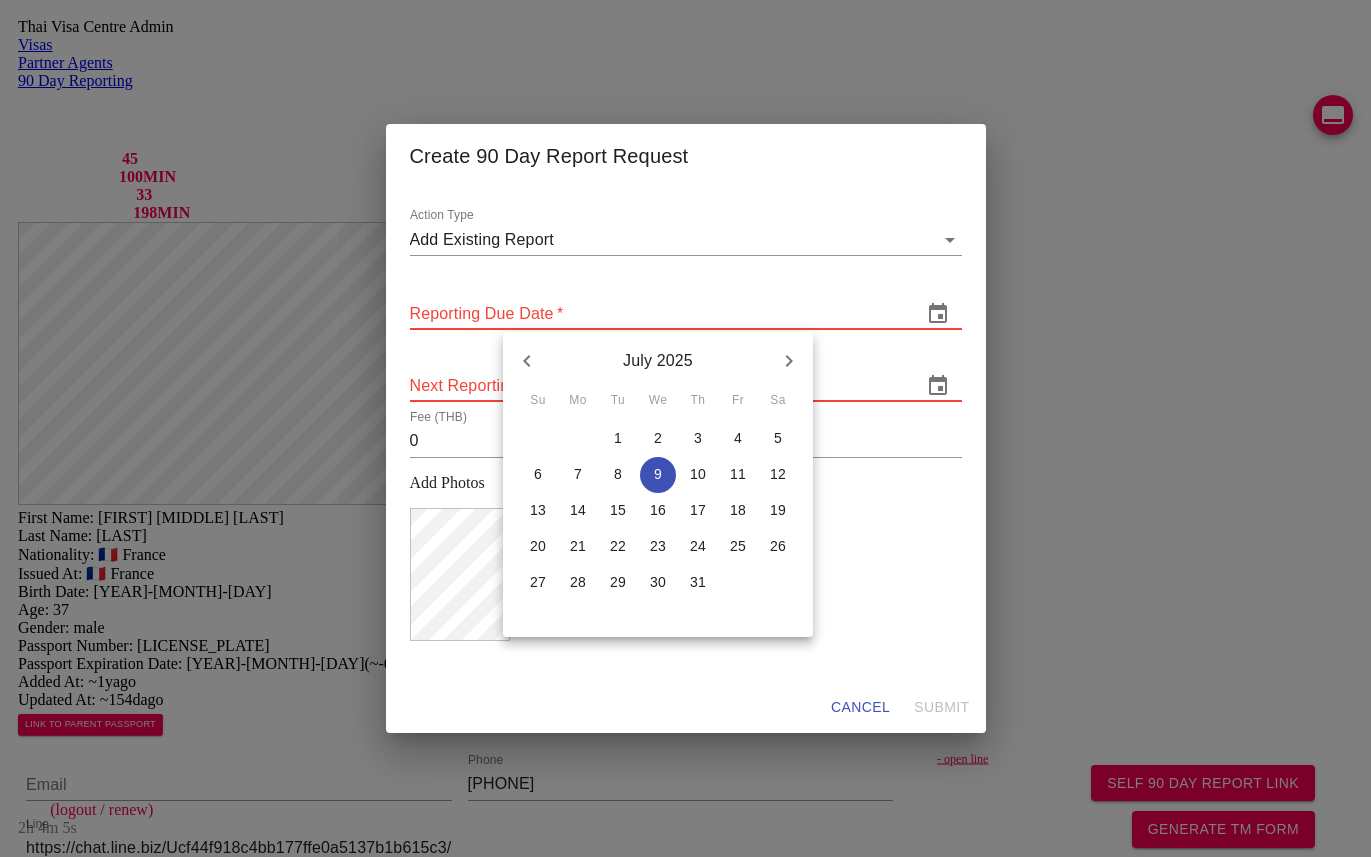 click at bounding box center (527, 361) 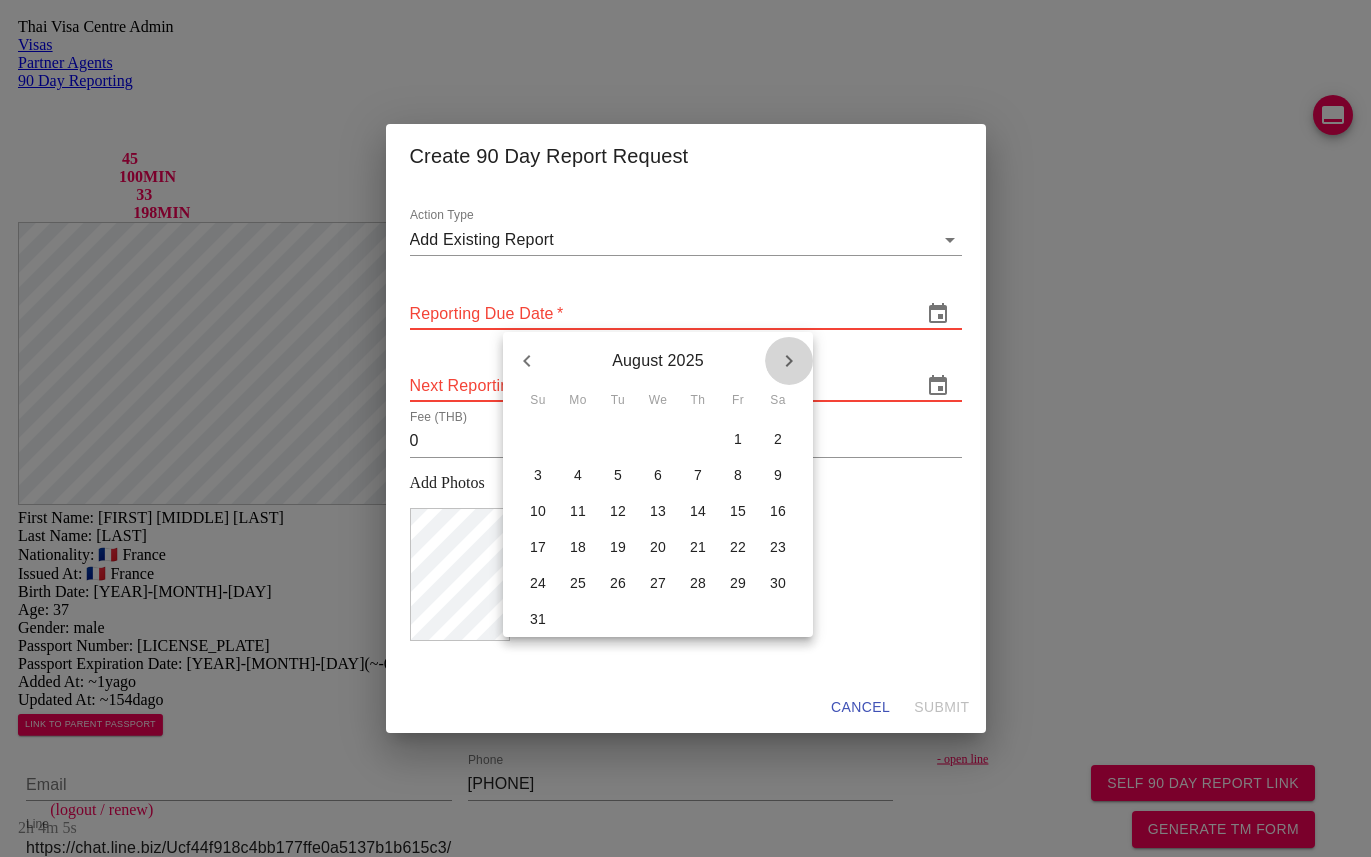 click at bounding box center [527, 361] 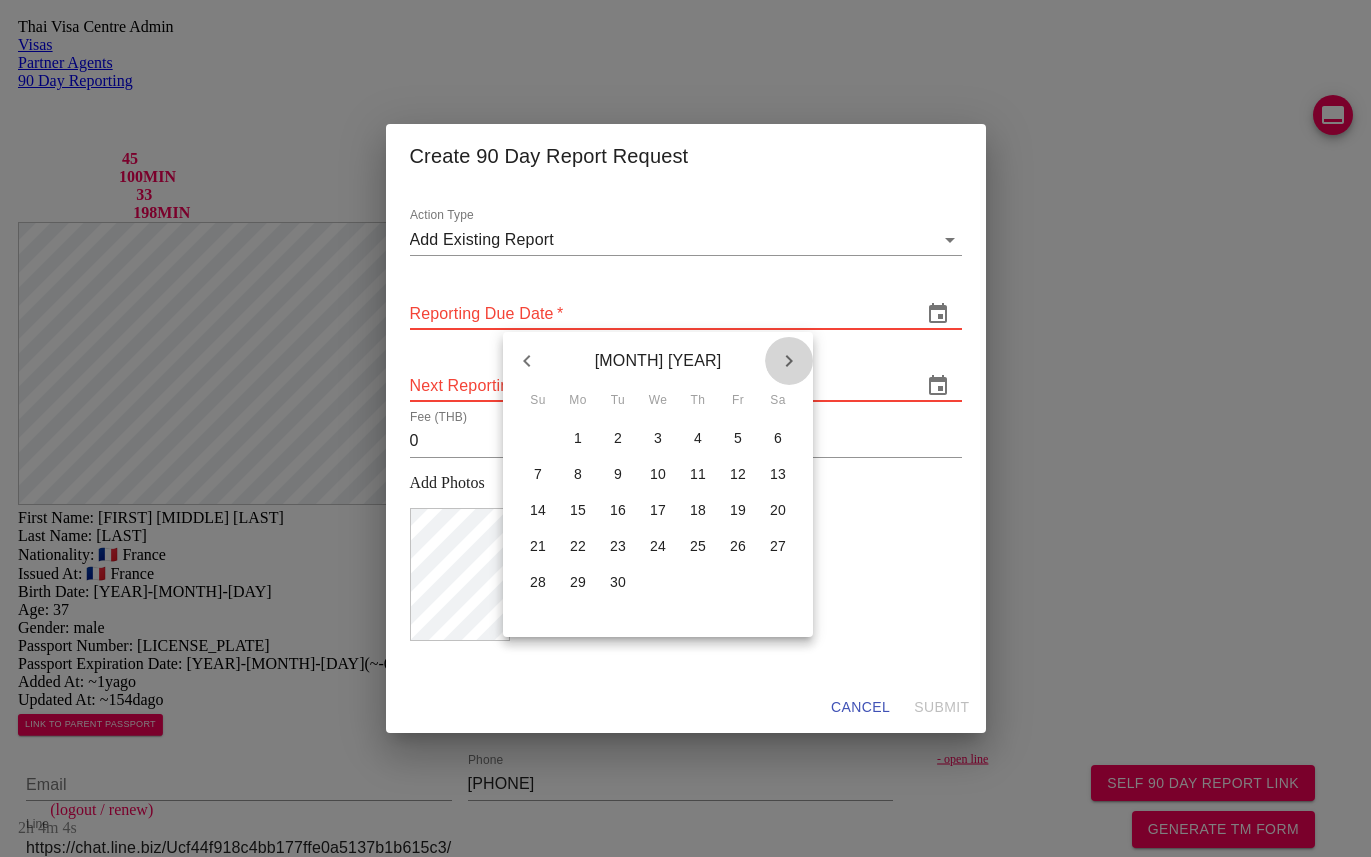 click at bounding box center (527, 361) 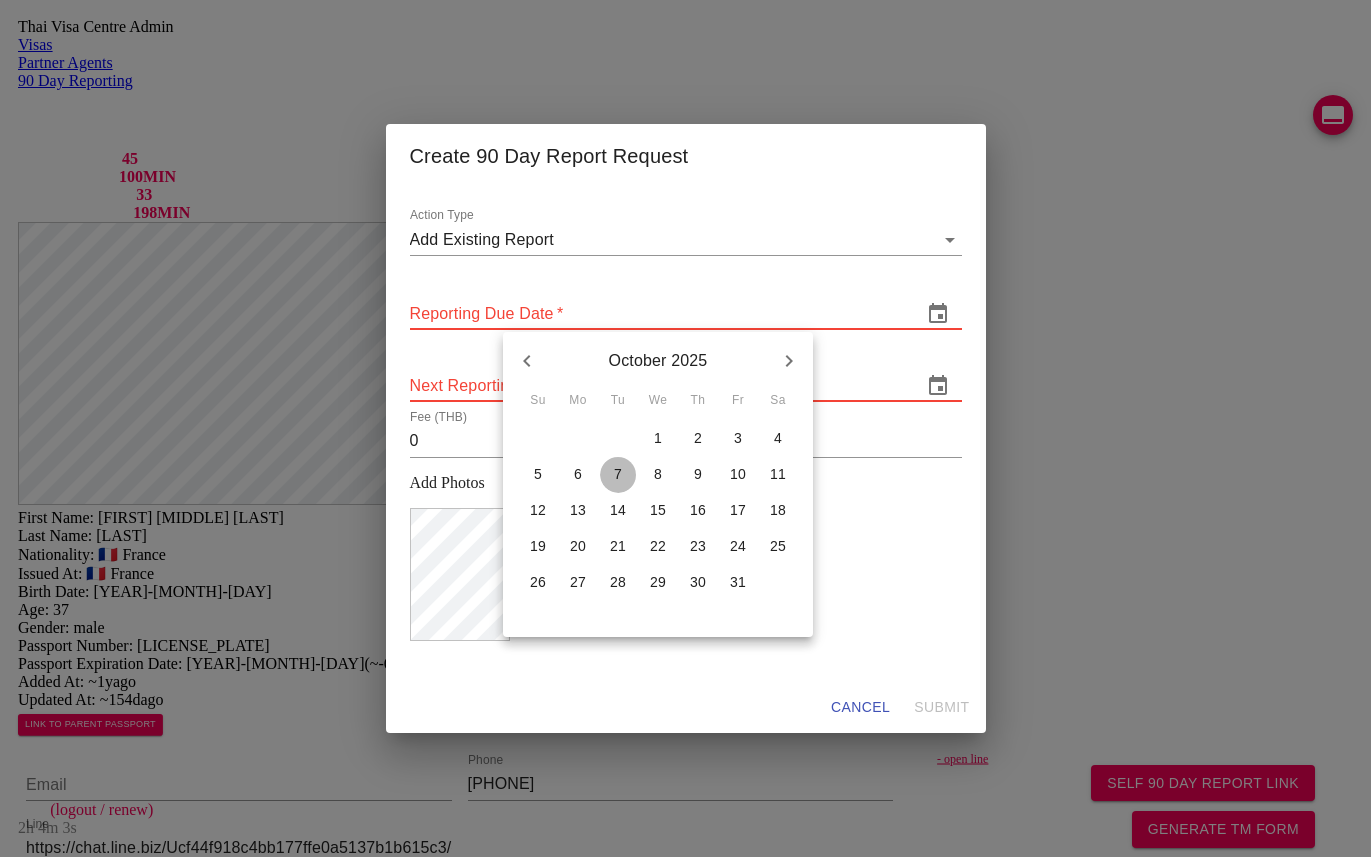 click on "7" at bounding box center [538, 438] 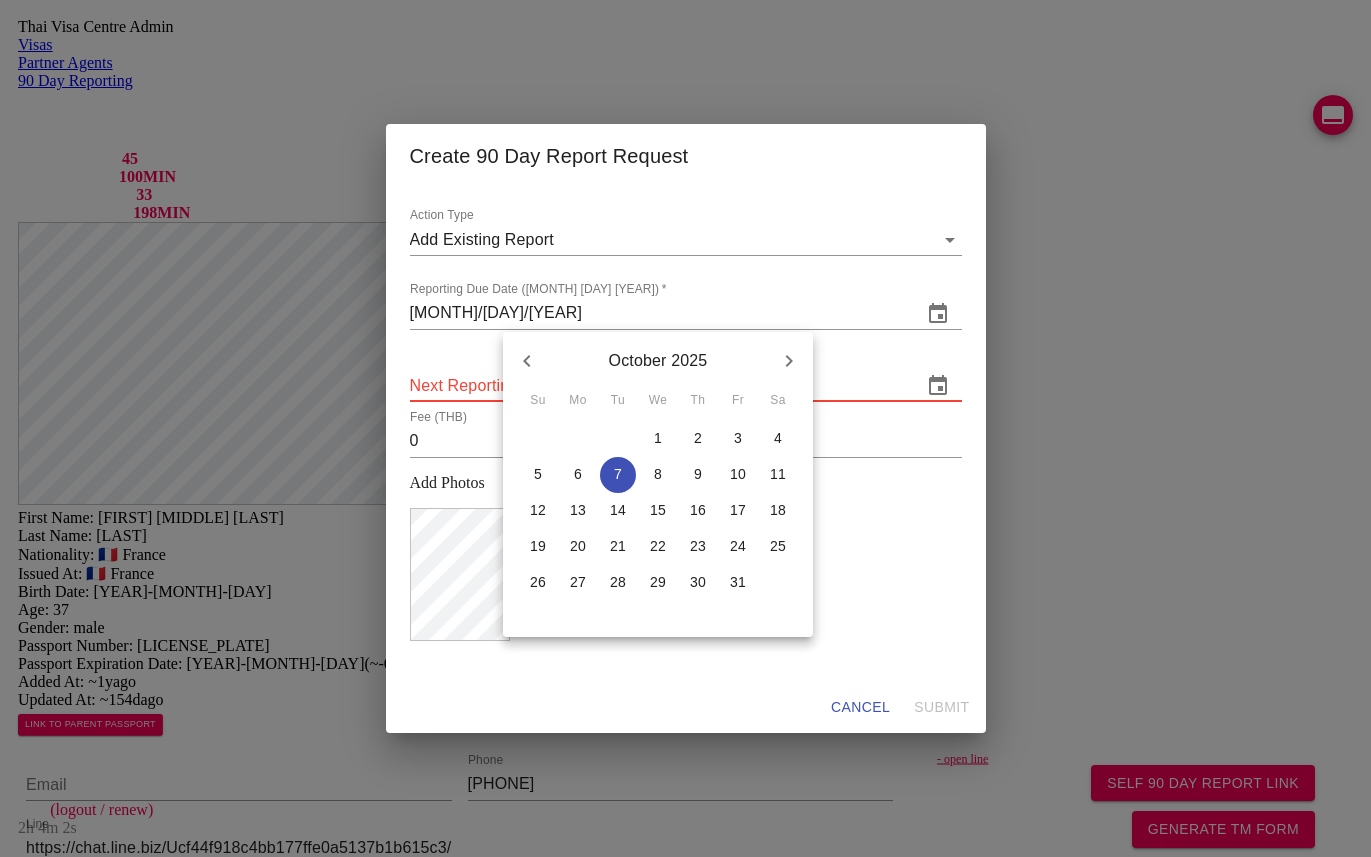 click at bounding box center (685, 428) 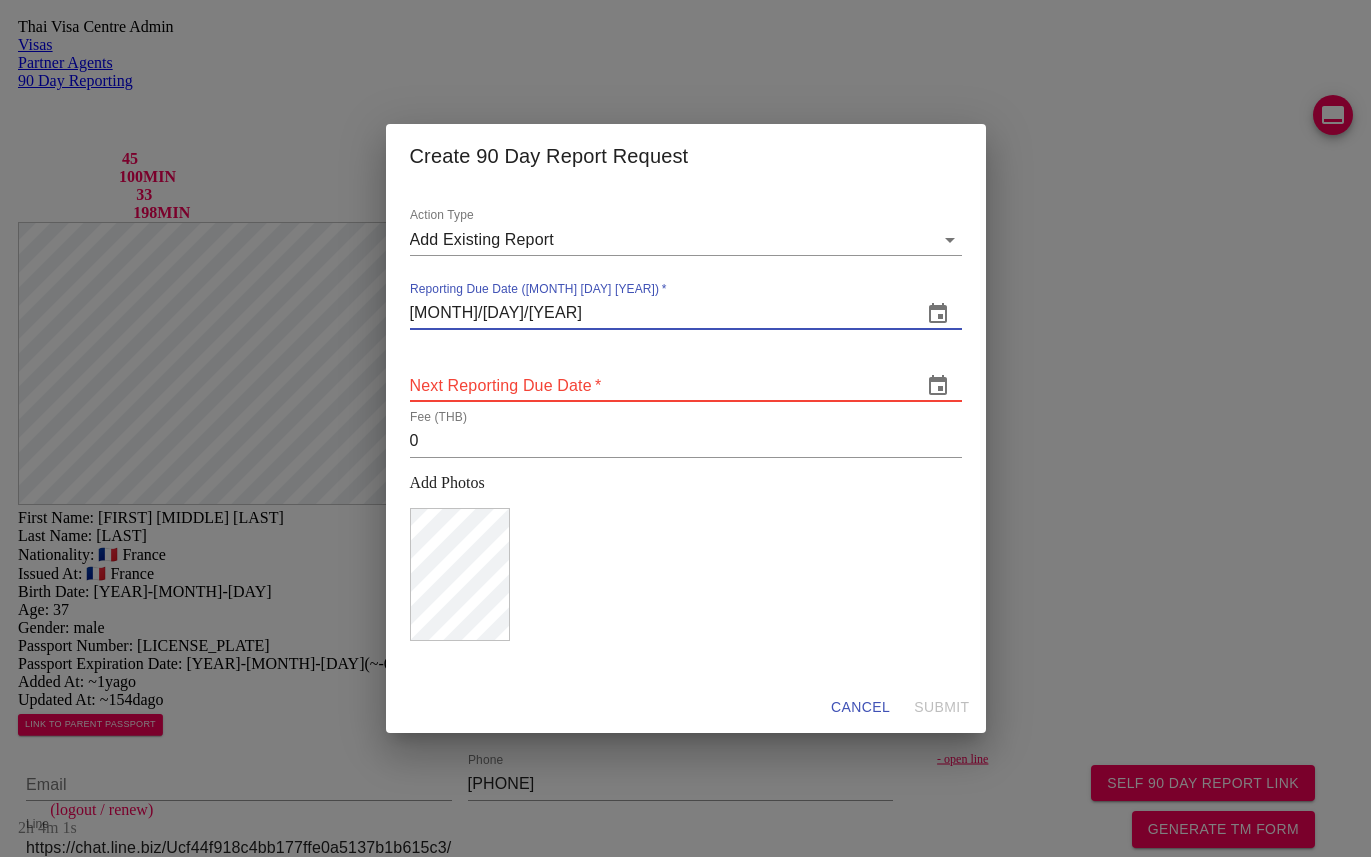 drag, startPoint x: 508, startPoint y: 311, endPoint x: 369, endPoint y: 312, distance: 139.0036 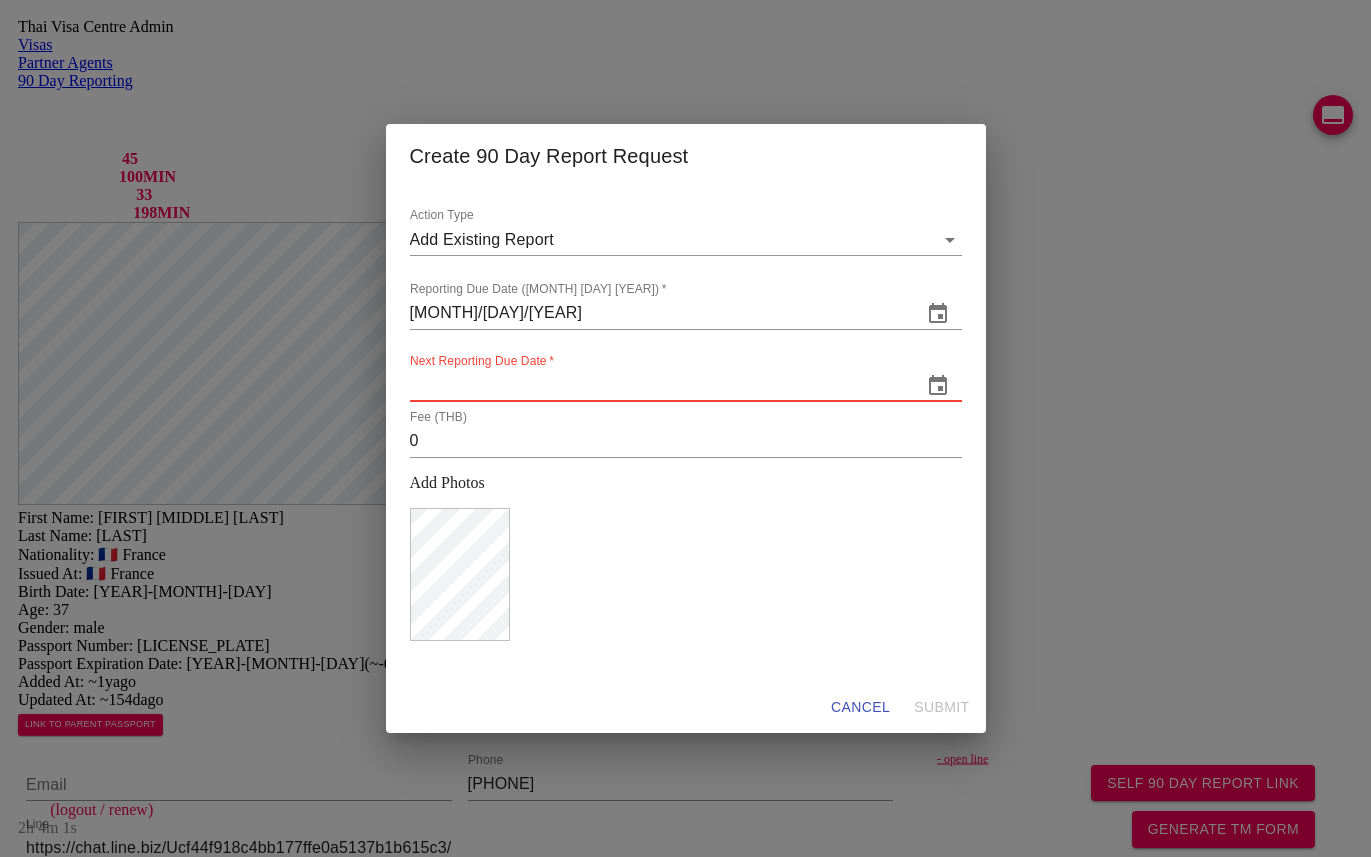 click on "Next Reporting Due Date    *" at bounding box center (658, 386) 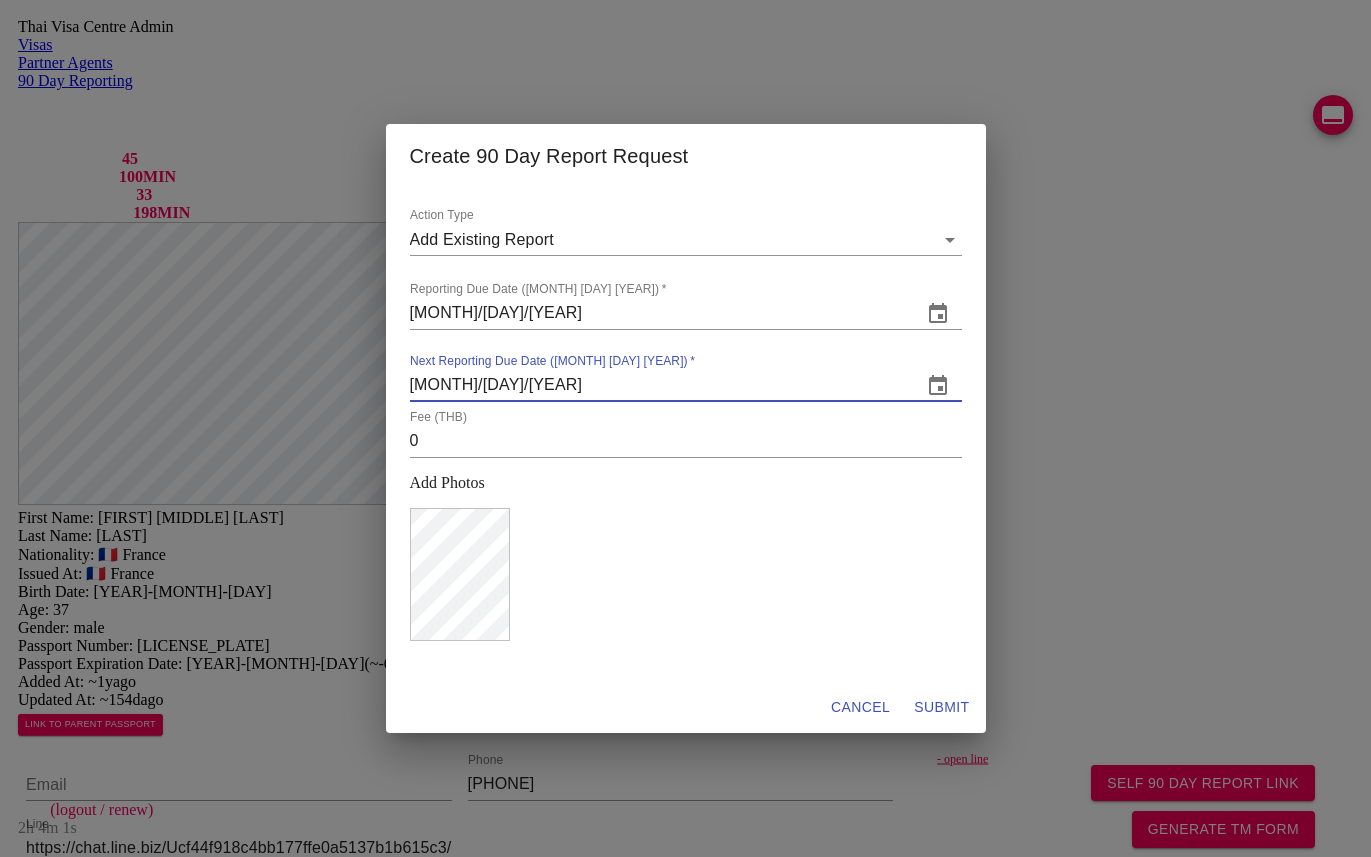 type on "07/10/2025" 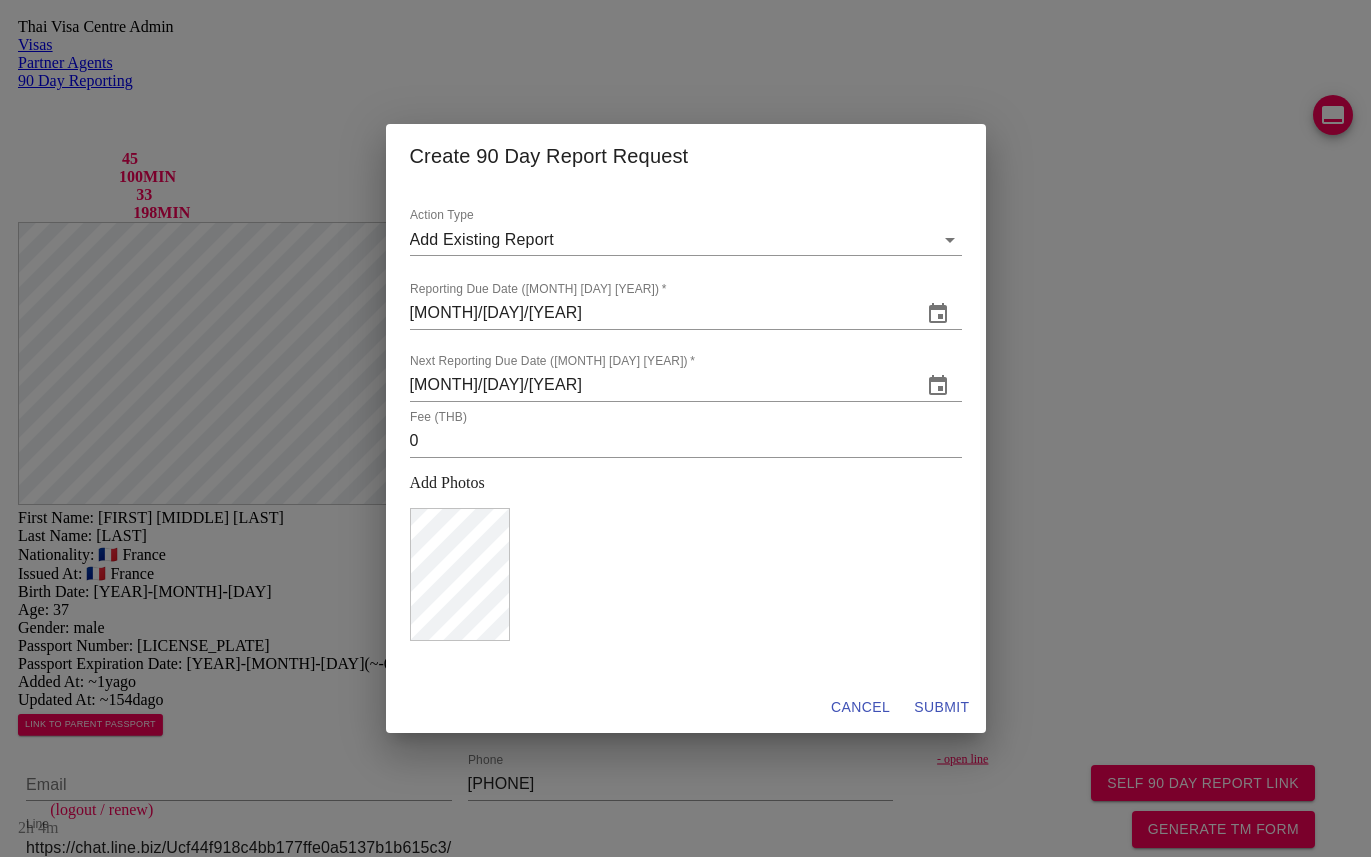 click at bounding box center (686, 590) 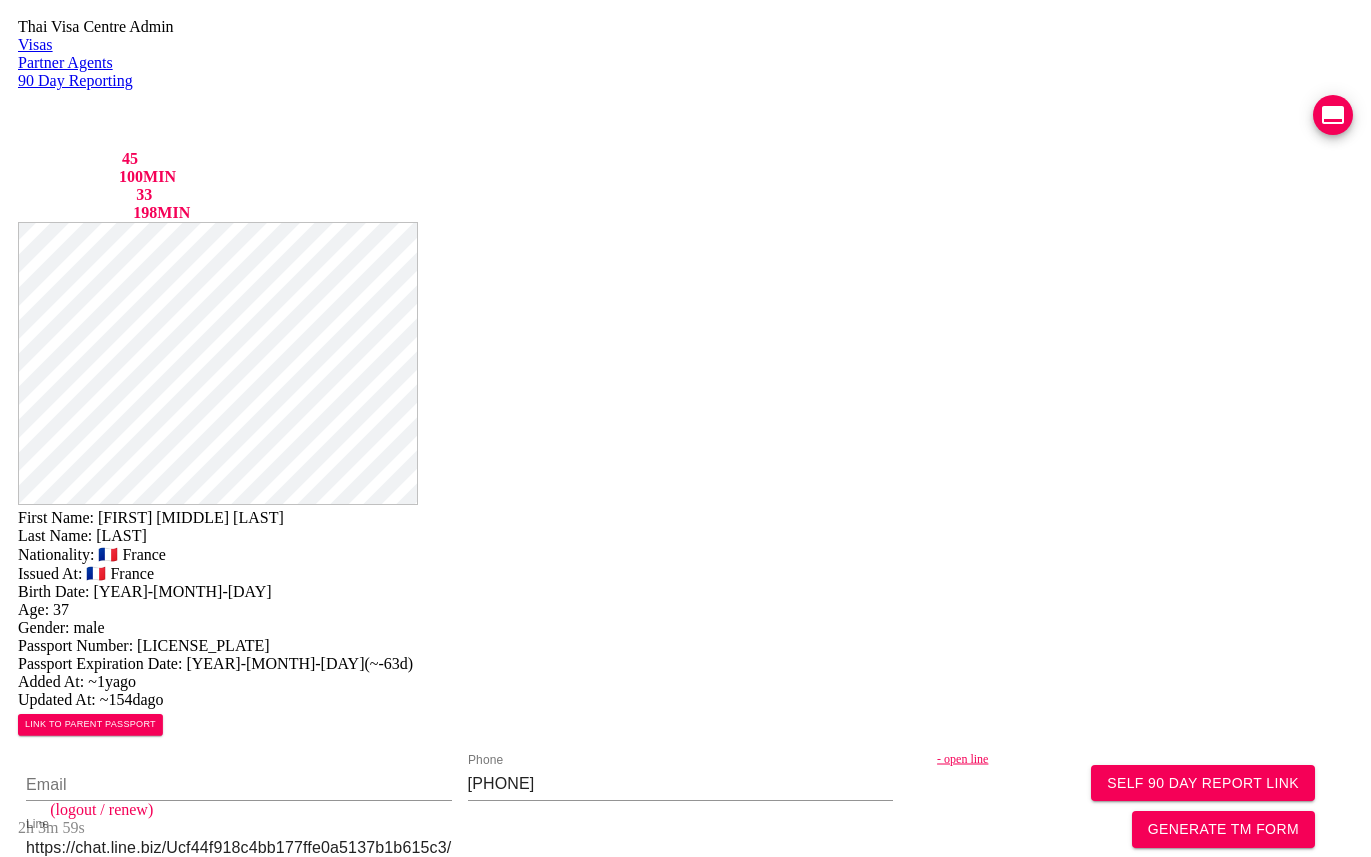 click on "90 DAY REPORT REQUESTED" at bounding box center (175, 2125) 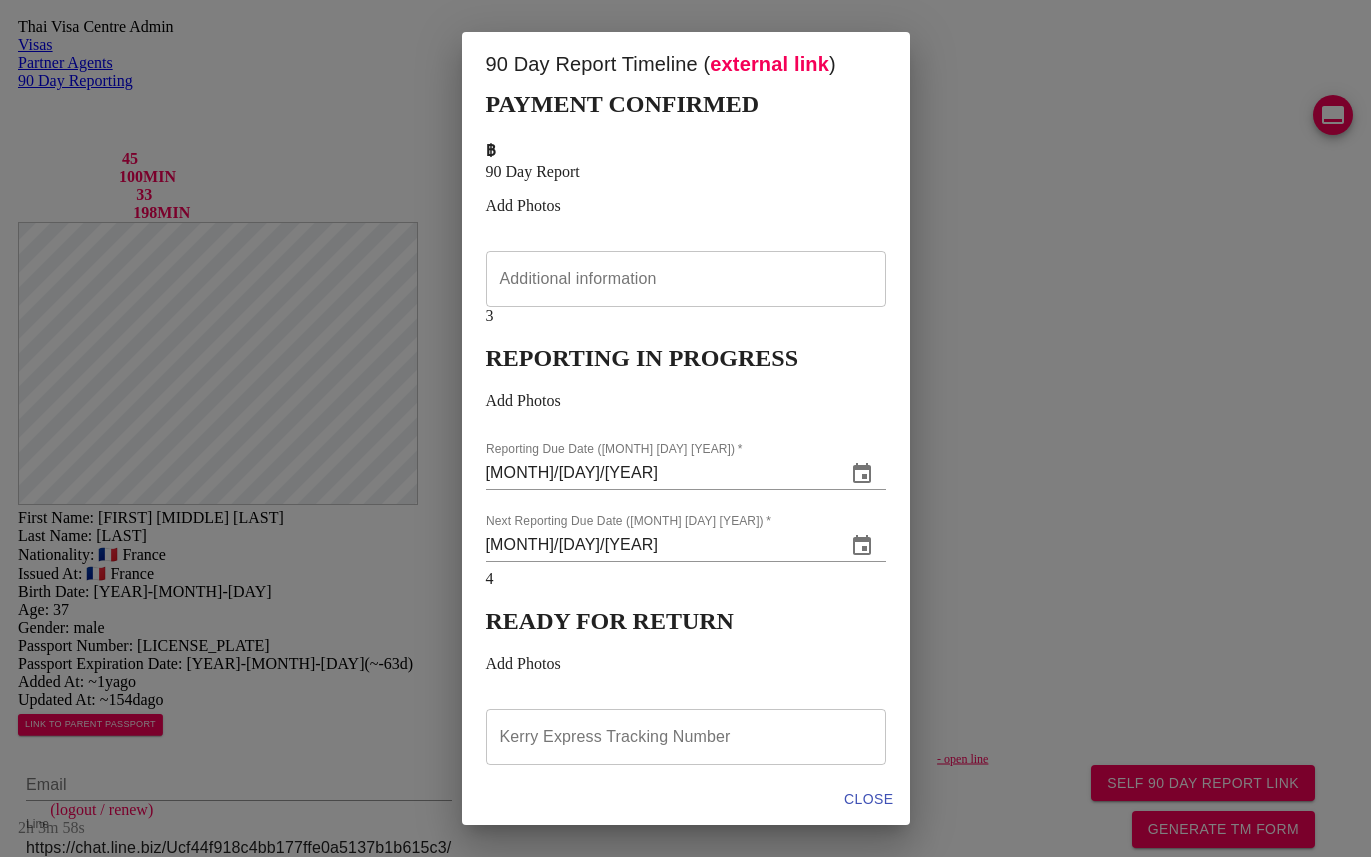 scroll, scrollTop: 433, scrollLeft: 0, axis: vertical 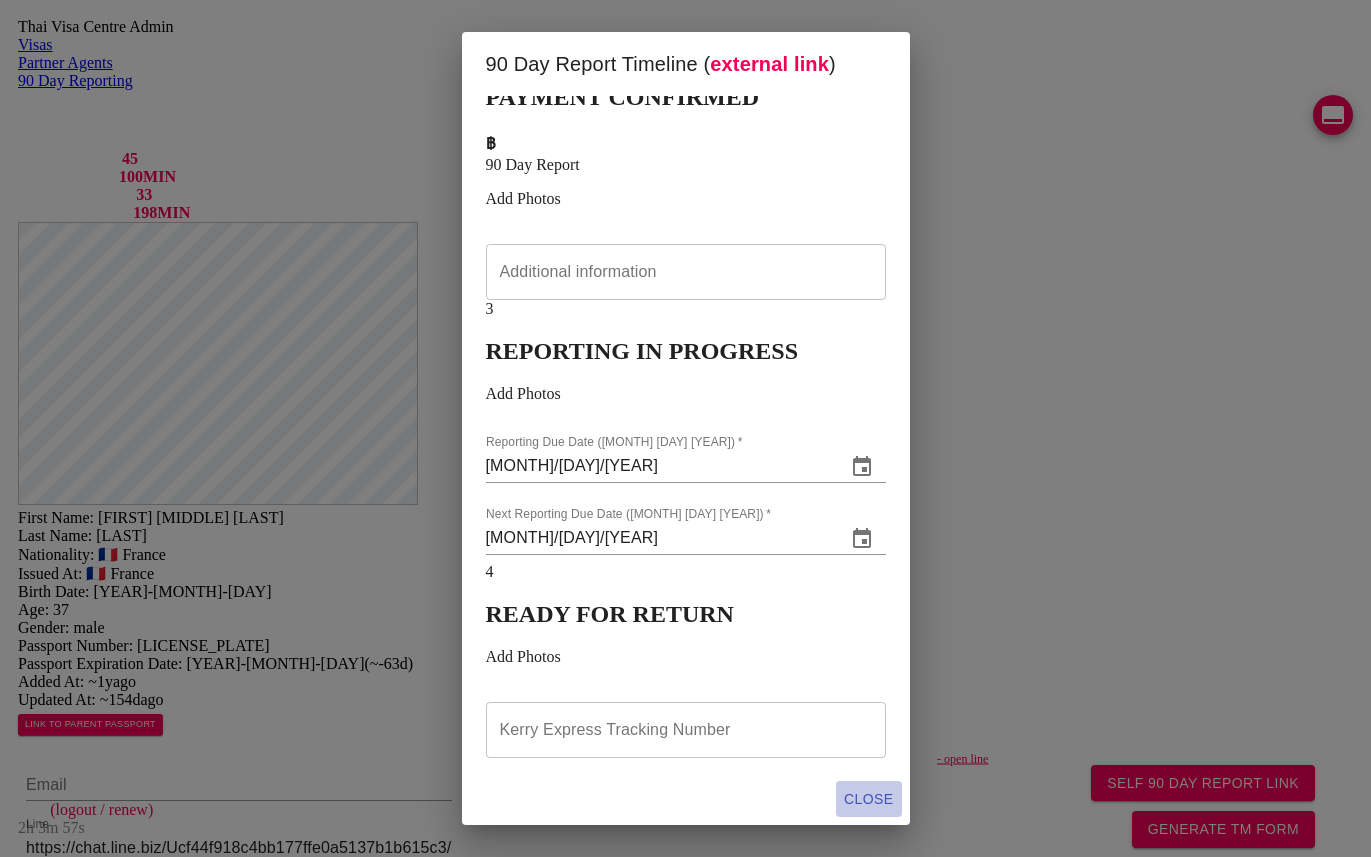 click on "CLOSE" at bounding box center (868, 799) 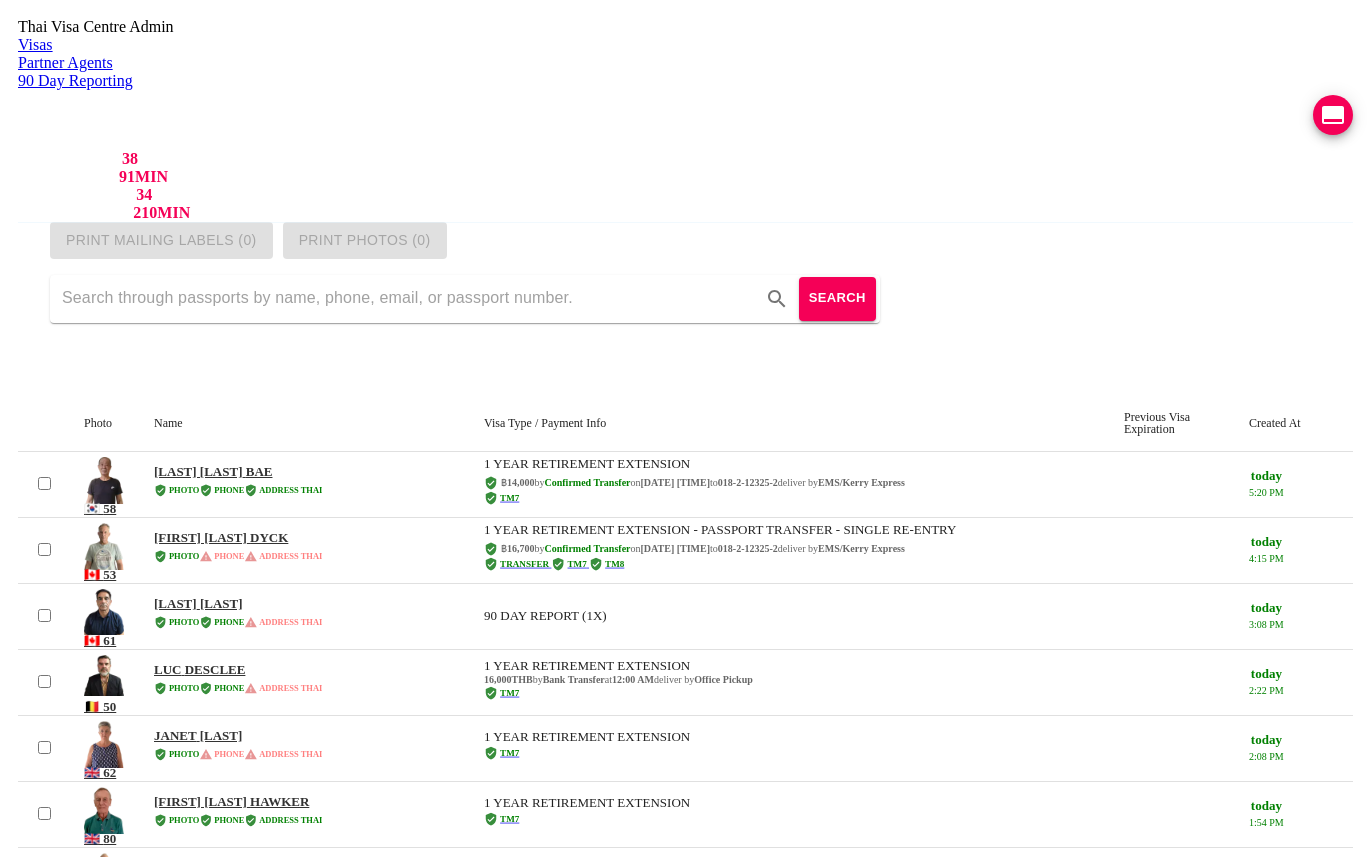 scroll, scrollTop: 0, scrollLeft: 0, axis: both 